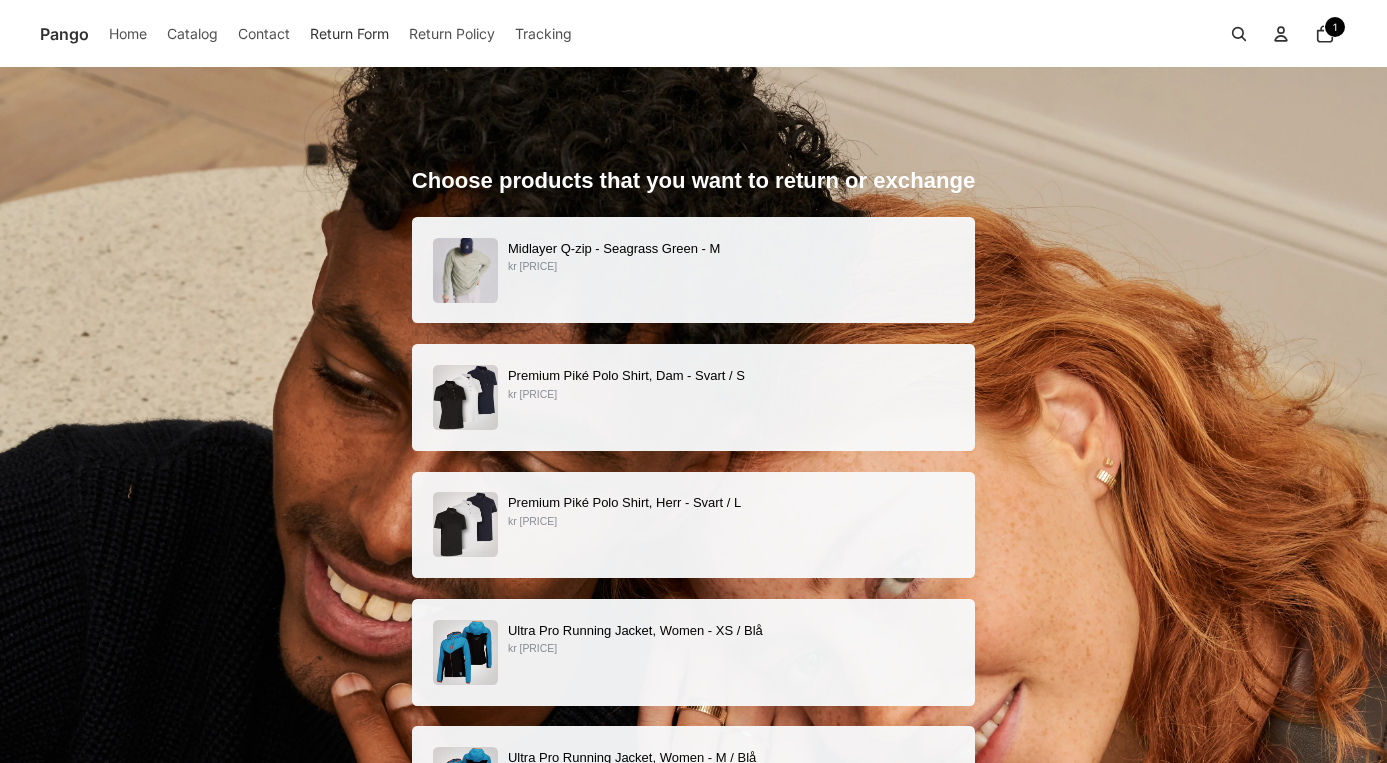 scroll, scrollTop: 0, scrollLeft: 0, axis: both 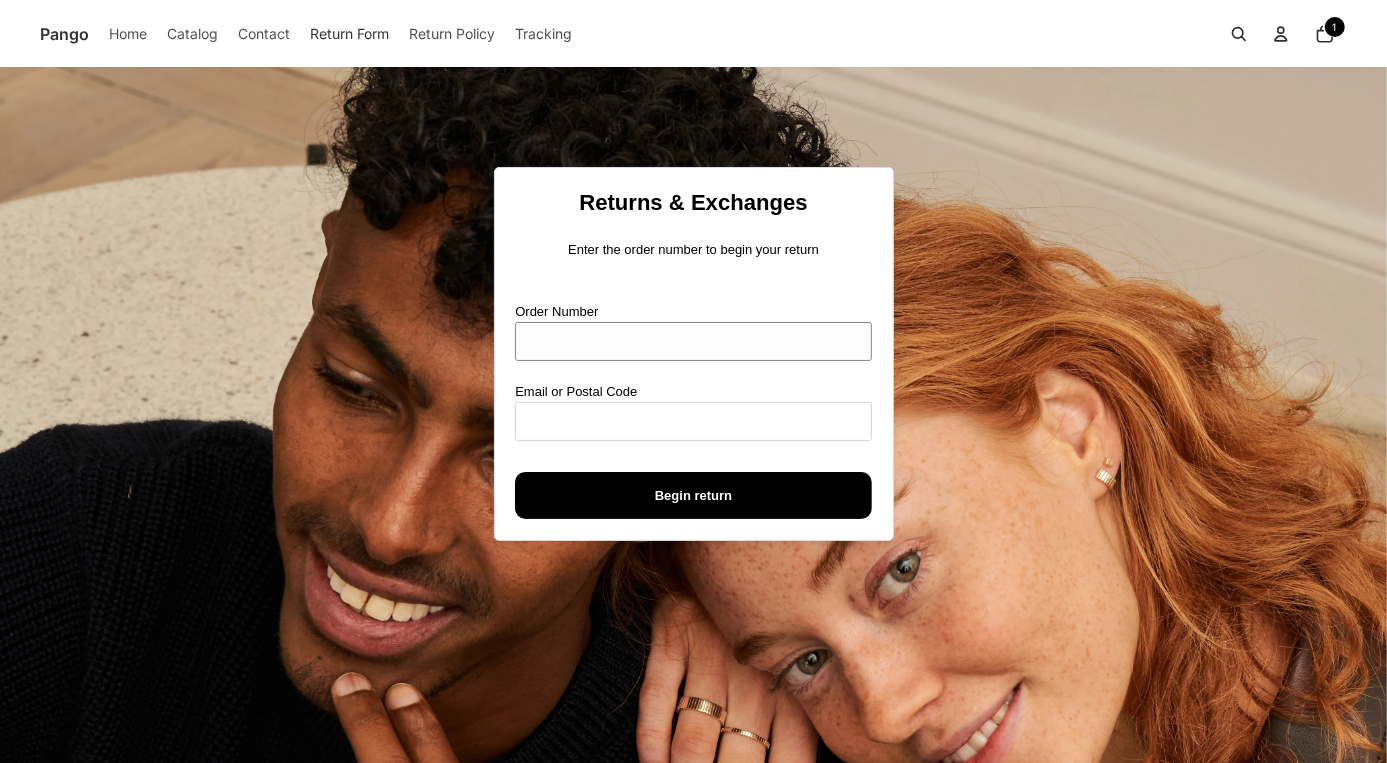 click on "Order Number" at bounding box center (693, 341) 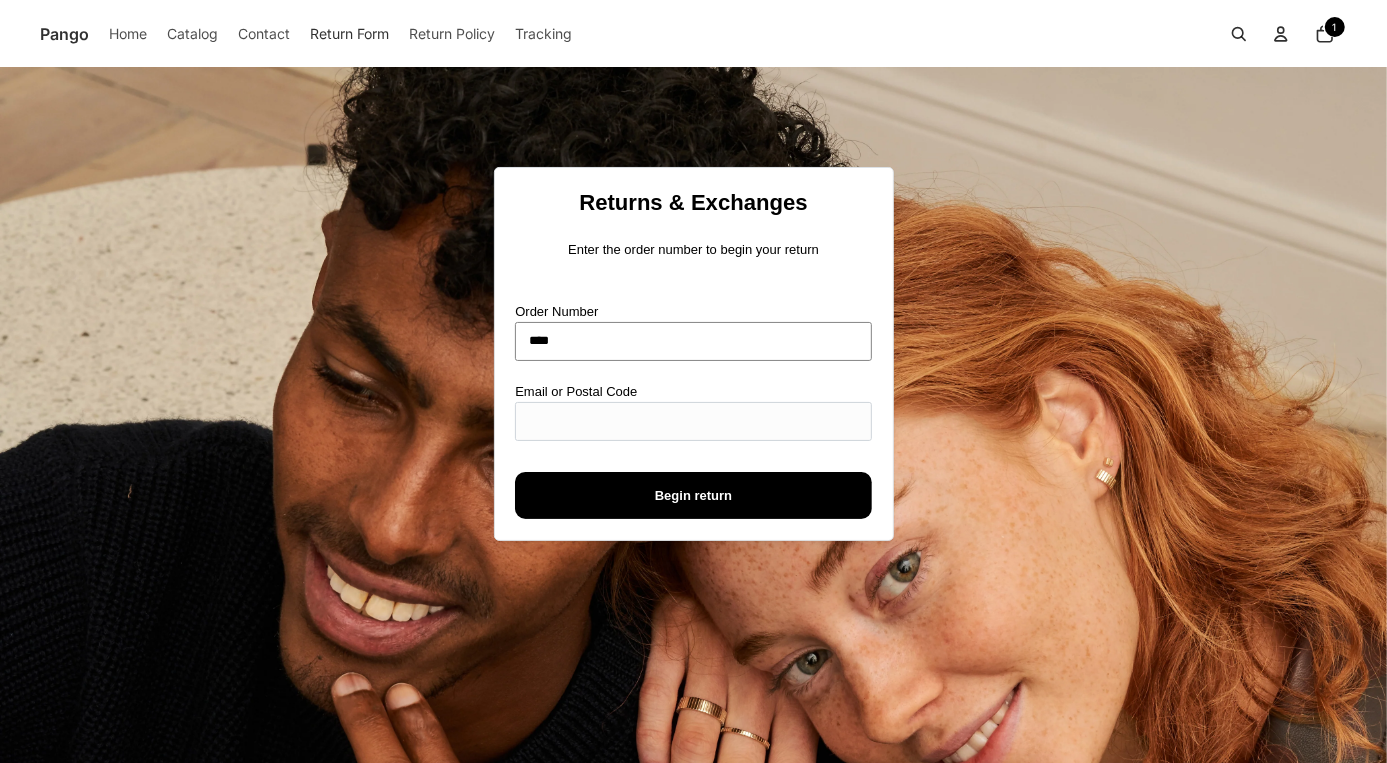 type on "****" 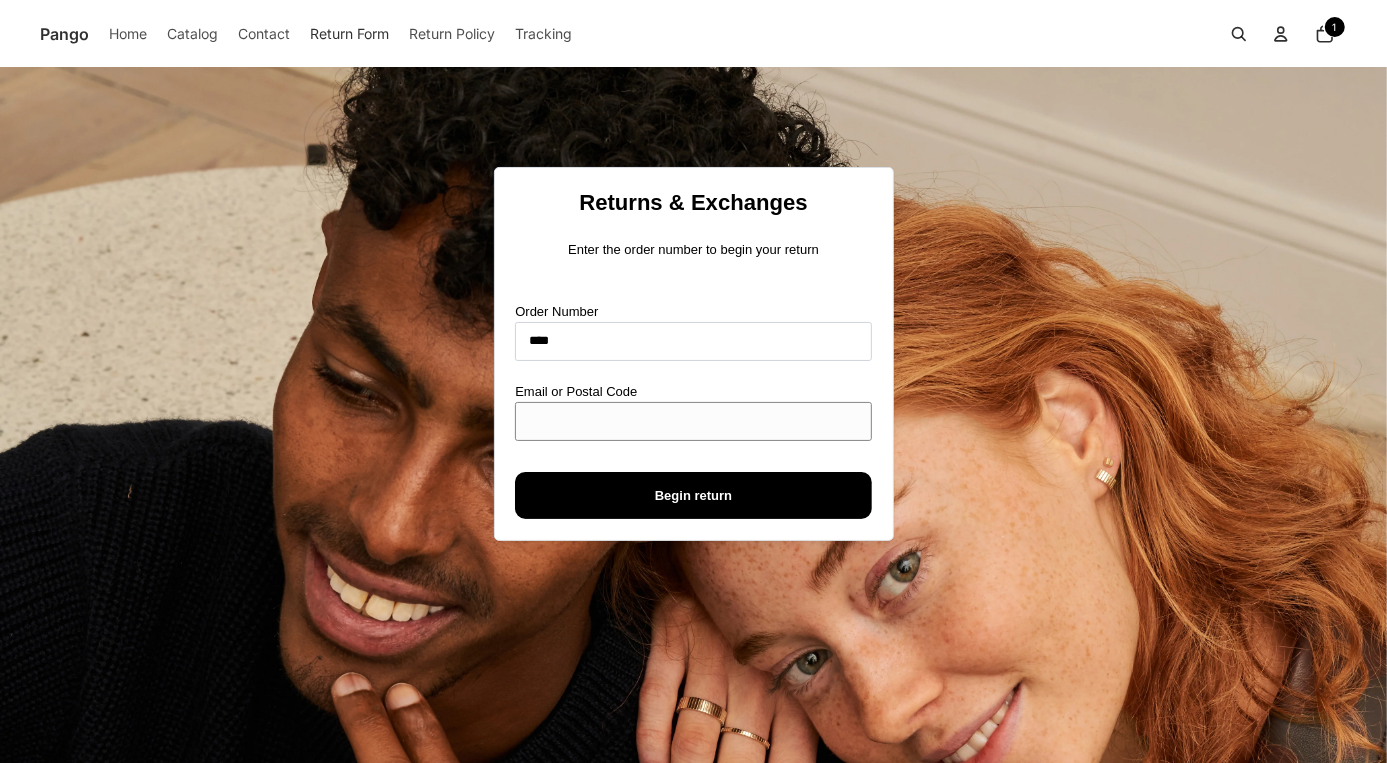 click on "Email or Postal Code" at bounding box center [693, 421] 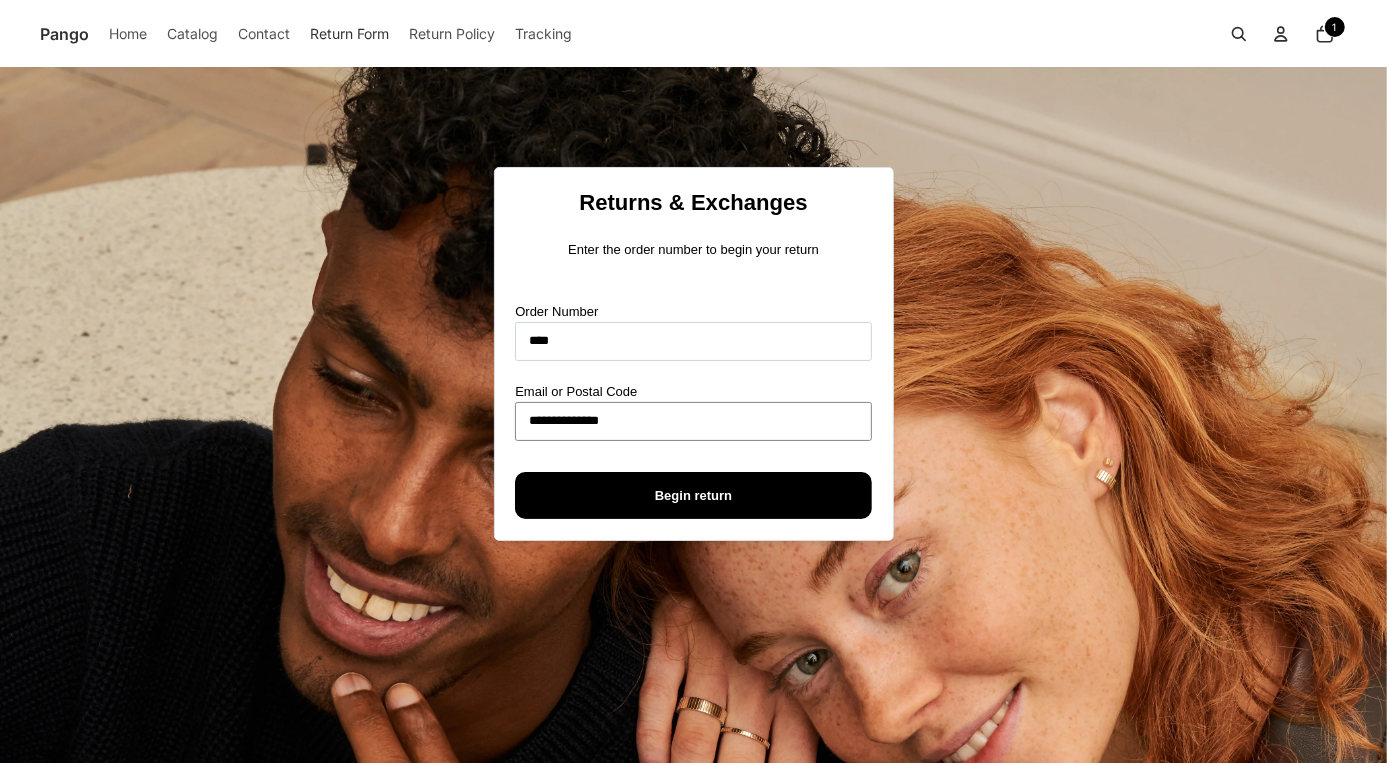 type on "**********" 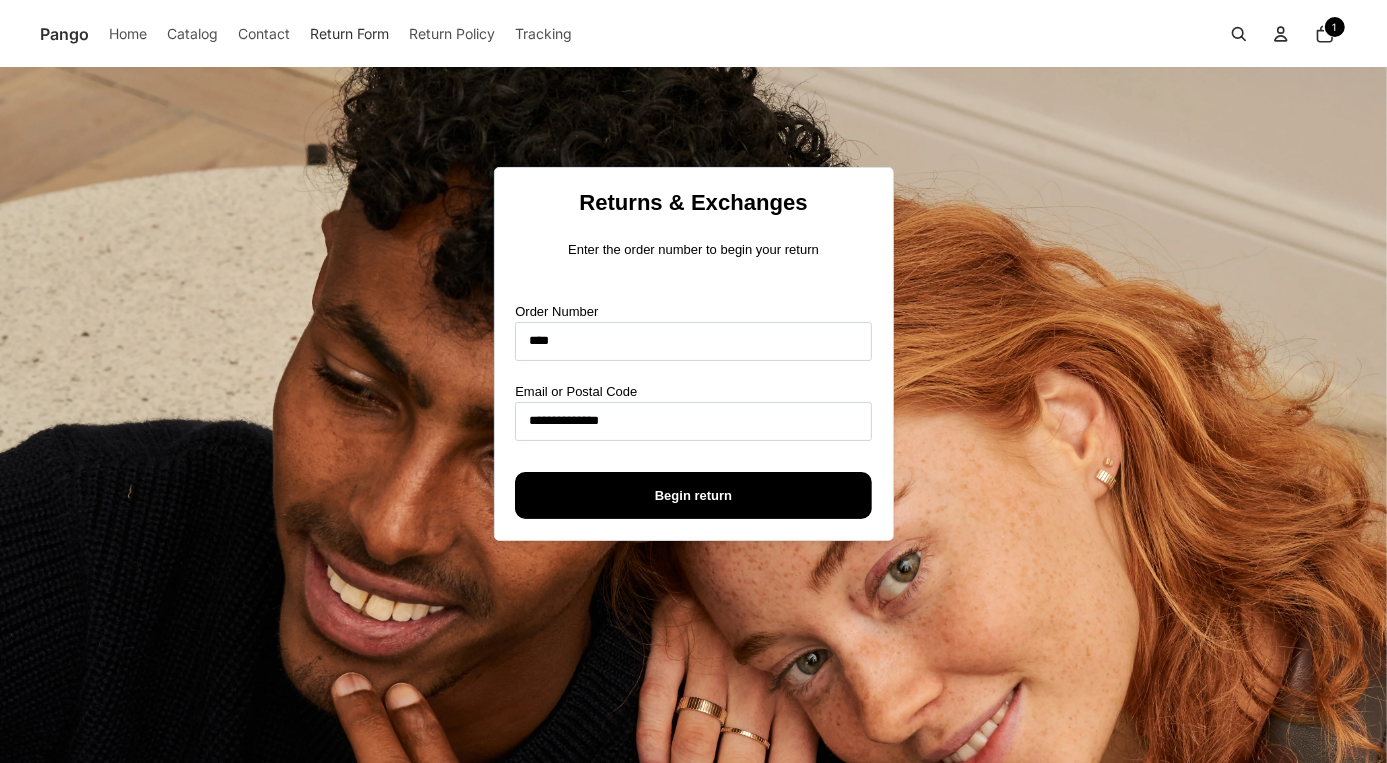 click on "Begin return" at bounding box center (693, 495) 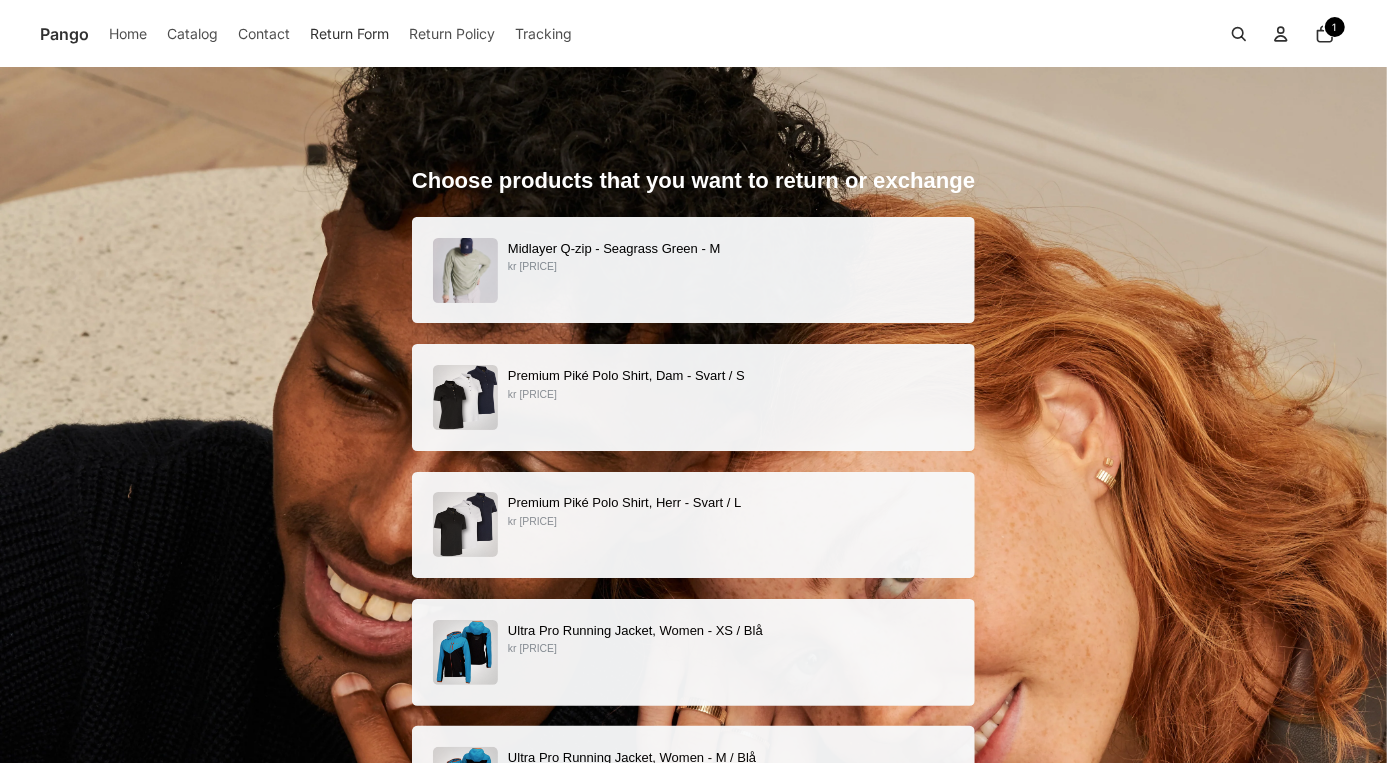 scroll, scrollTop: 110, scrollLeft: 0, axis: vertical 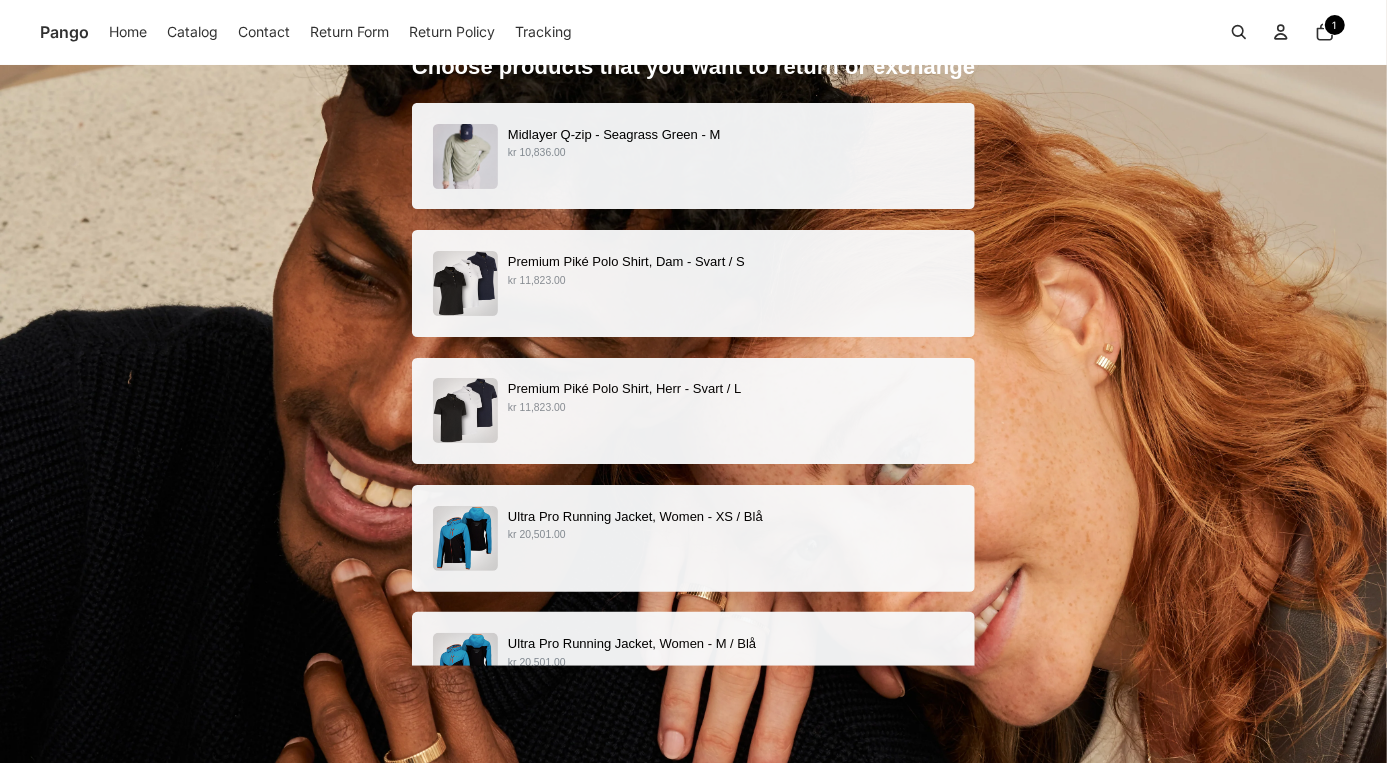 click on "Ultra Pro Running Jacket, Women - XS / Blå" at bounding box center (731, 516) 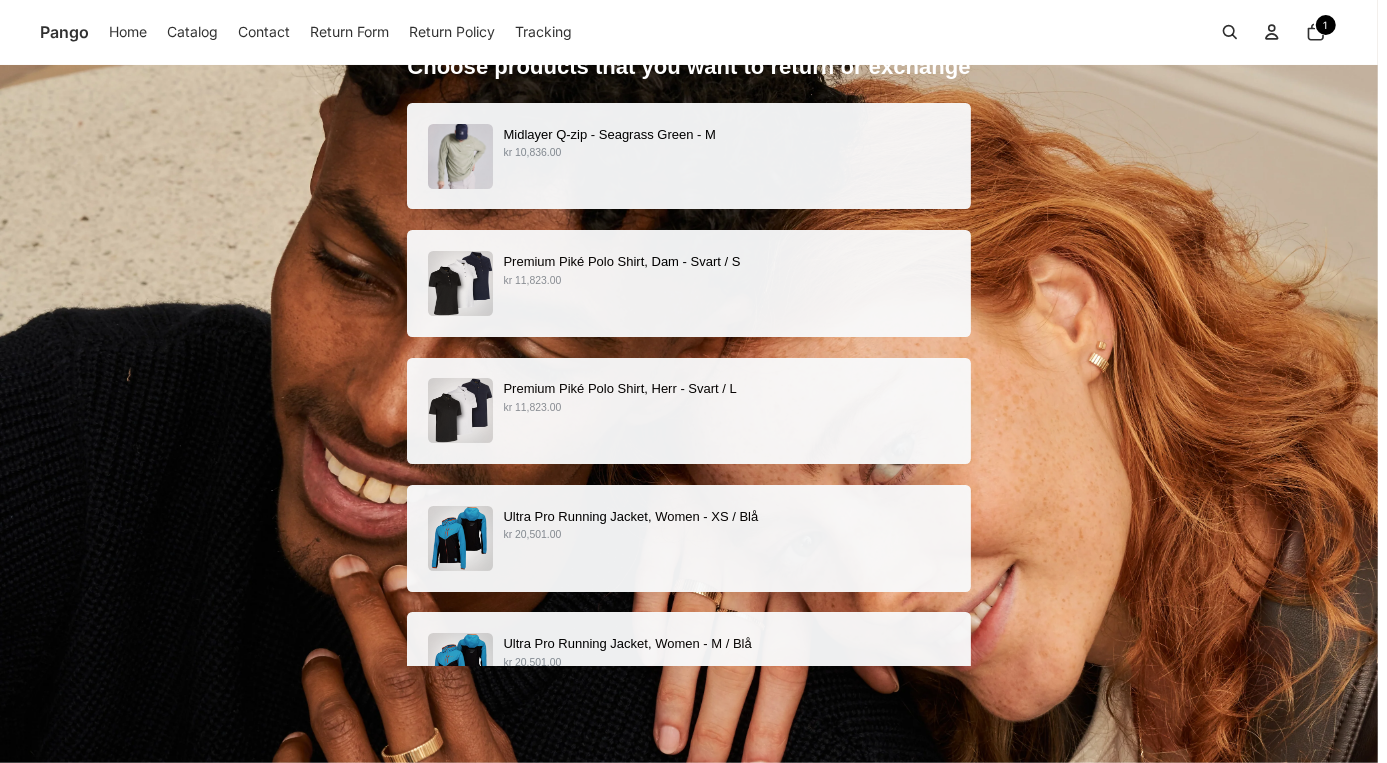 scroll, scrollTop: 0, scrollLeft: 0, axis: both 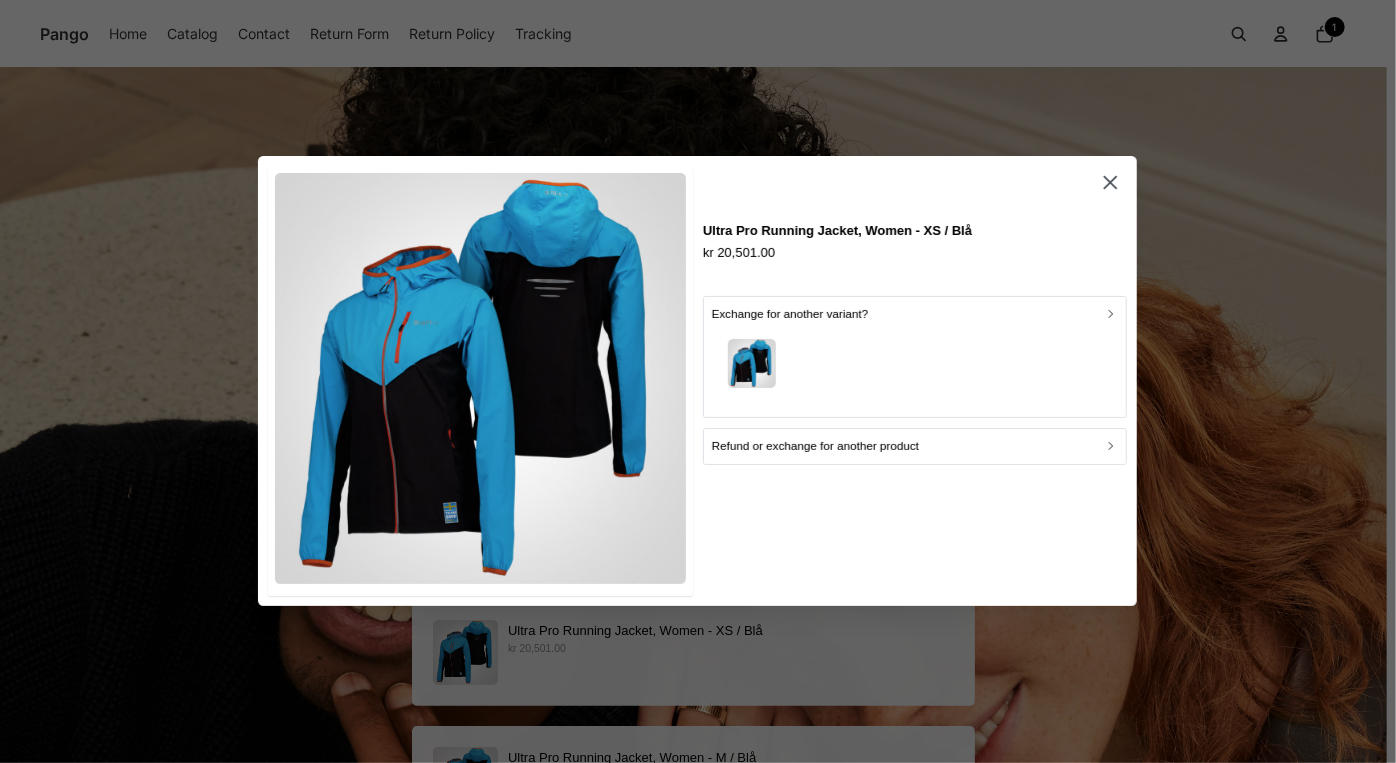 click at bounding box center (915, 367) 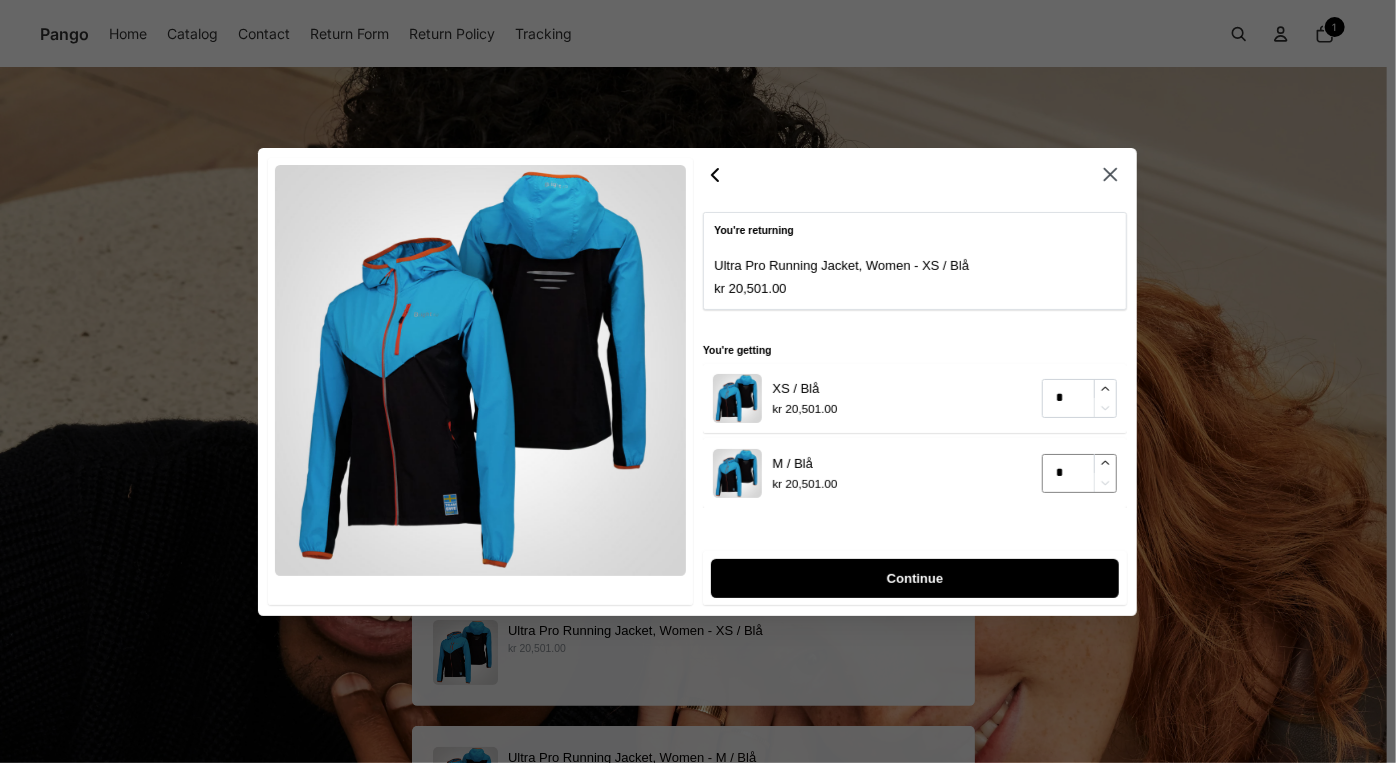 type on "*" 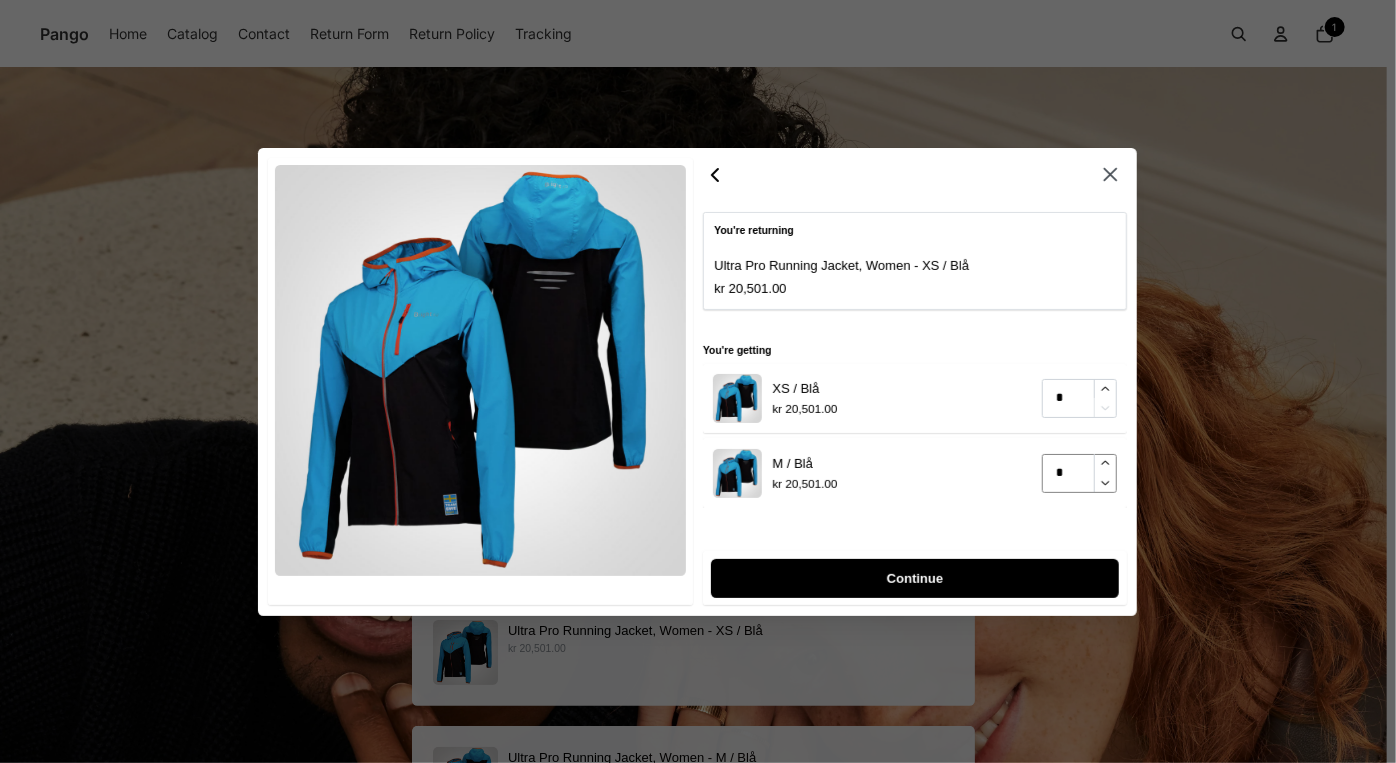 click 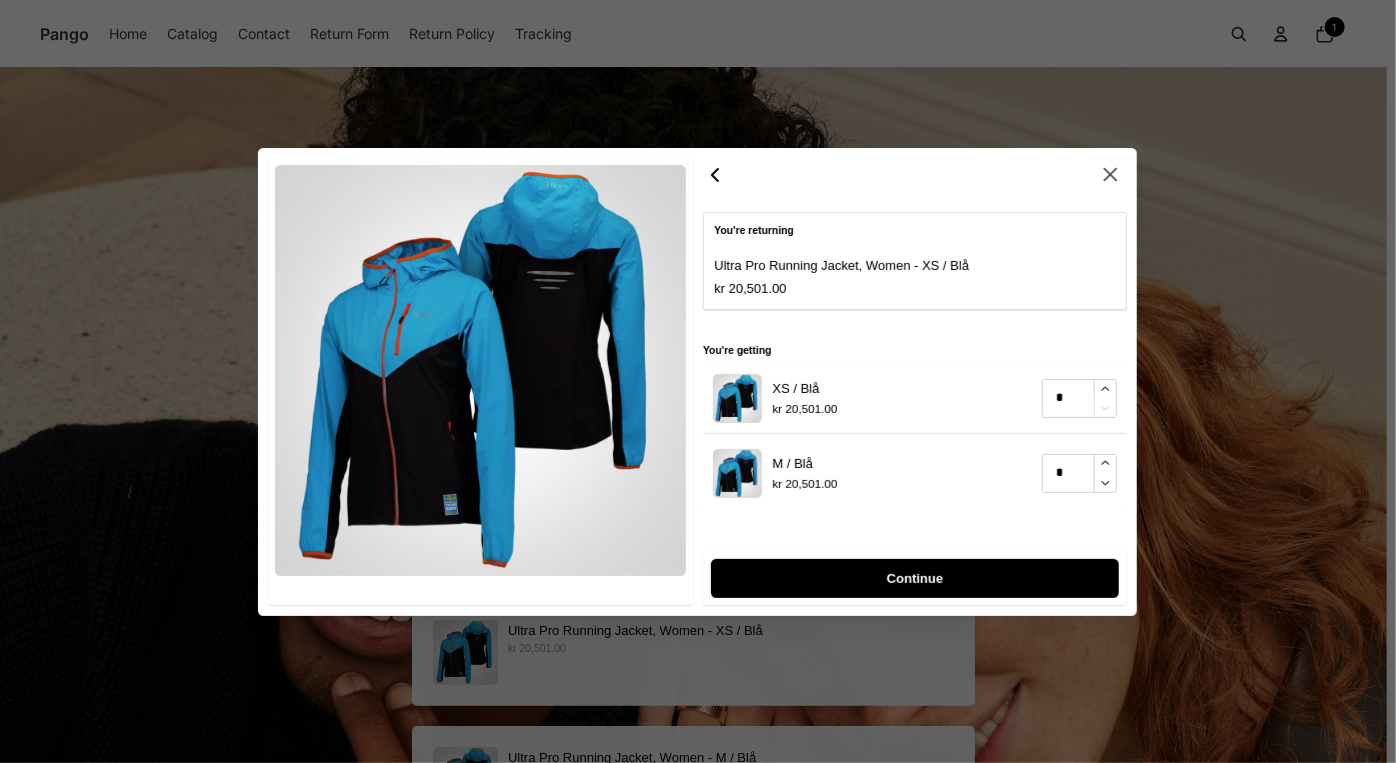 click 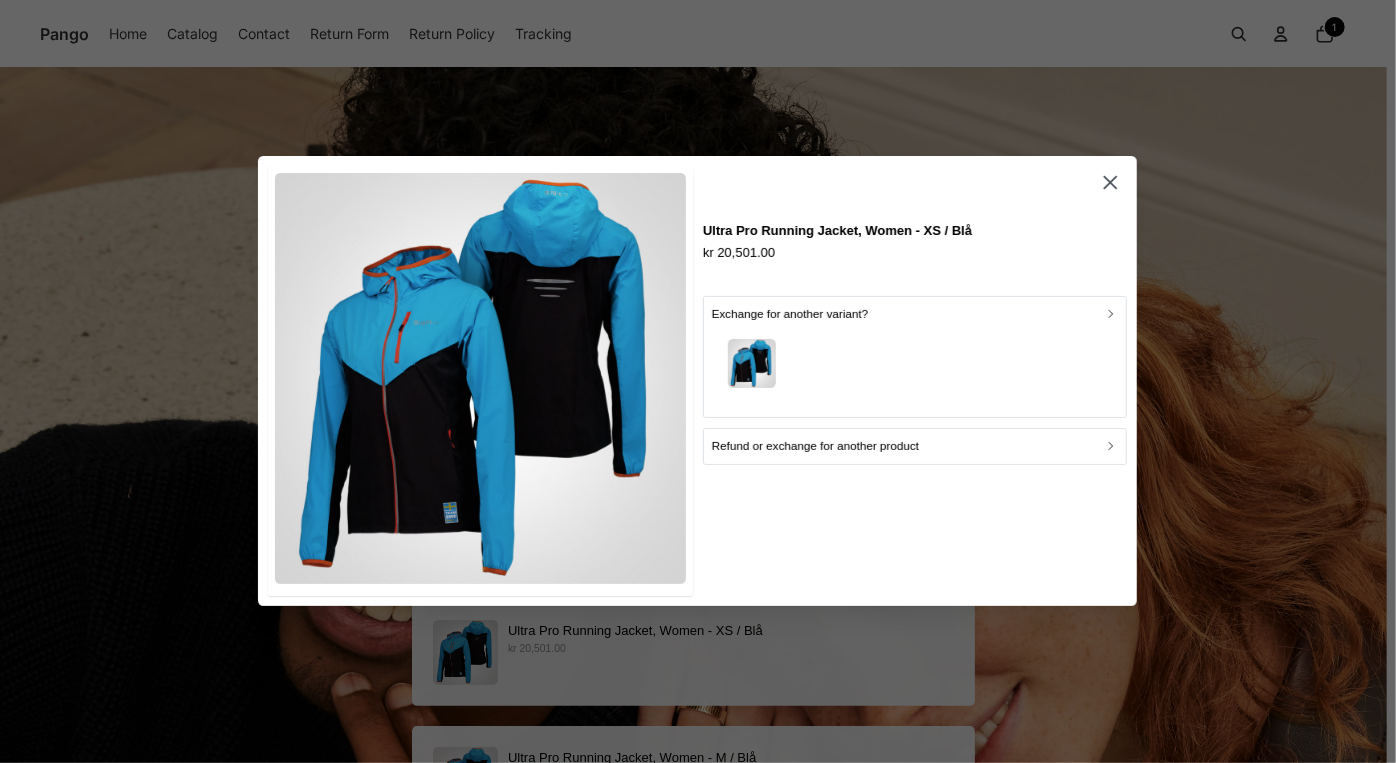 click on "Refund or exchange for another product" at bounding box center [815, 447] 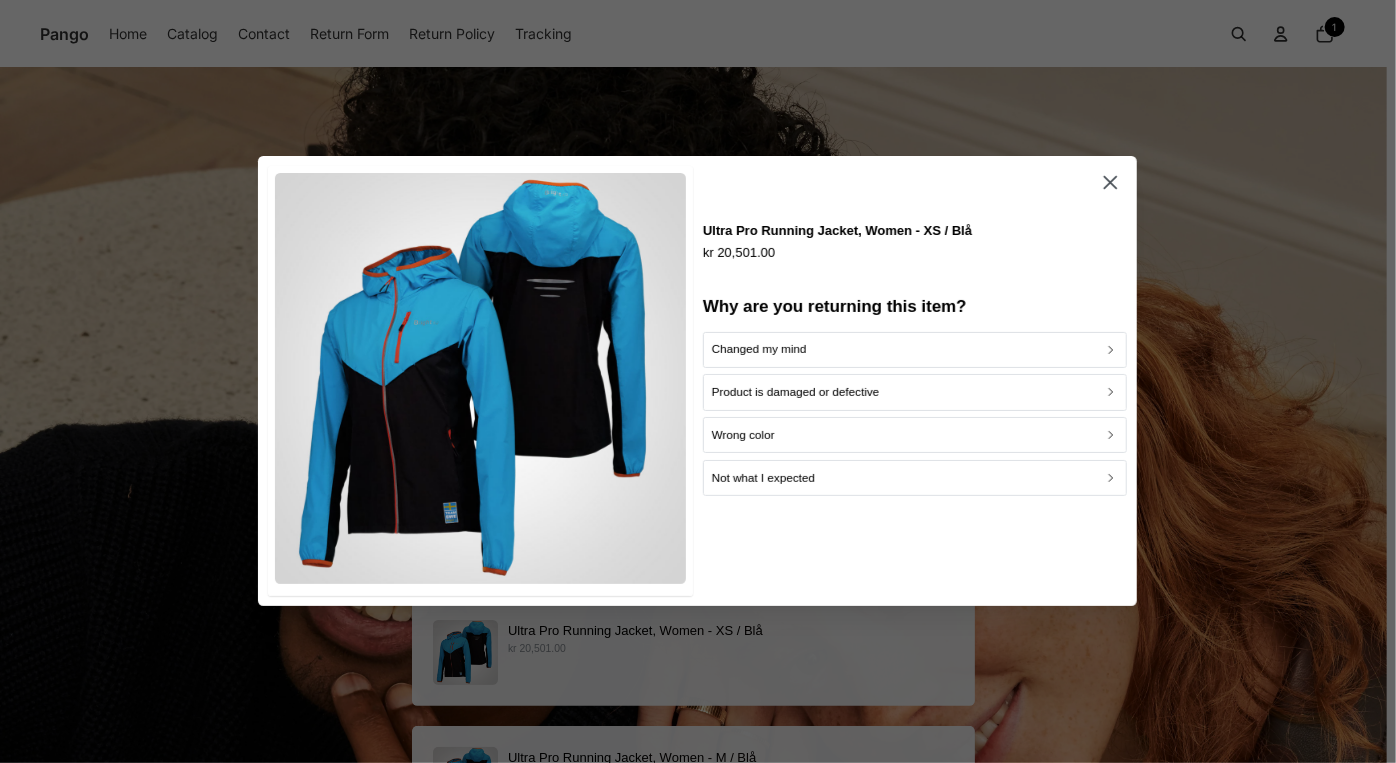 click on "Changed my mind" at bounding box center (915, 350) 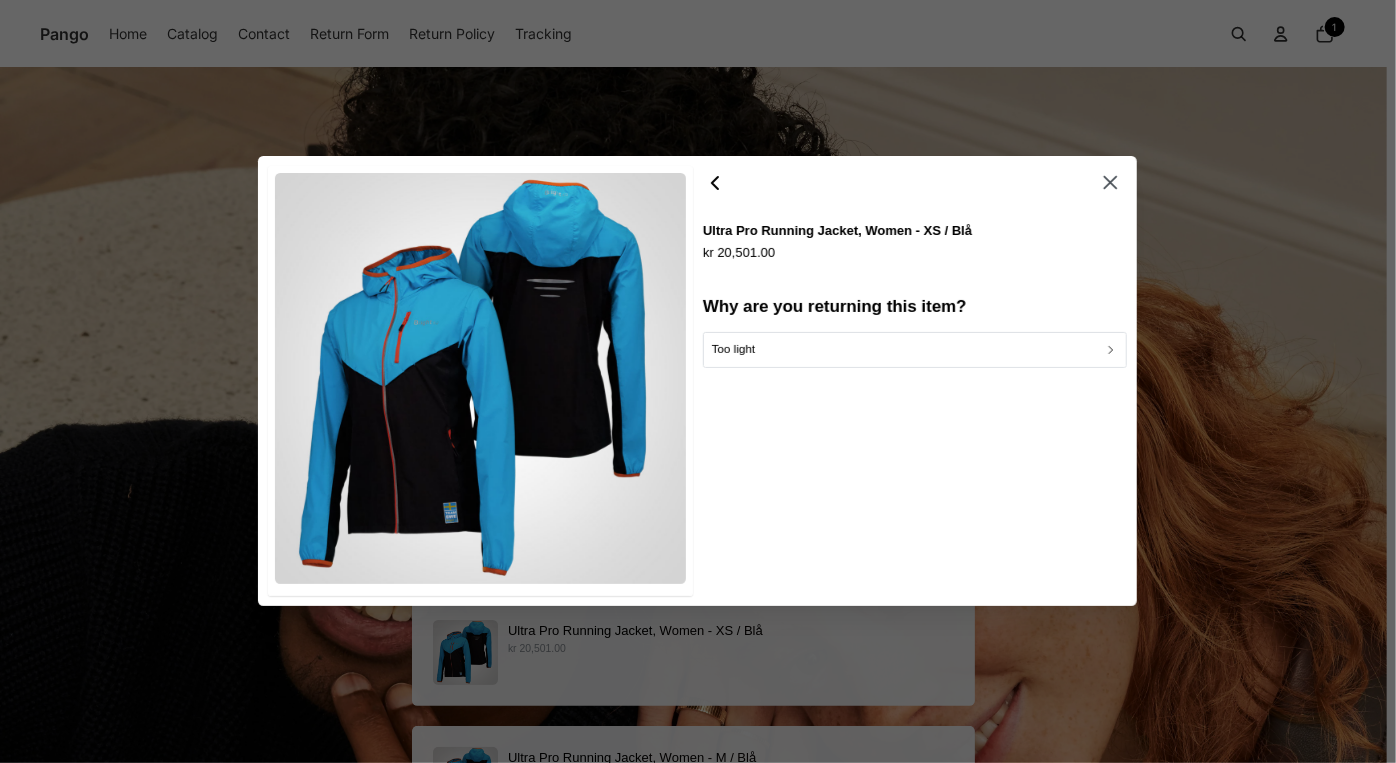 click on "Too light" at bounding box center [915, 350] 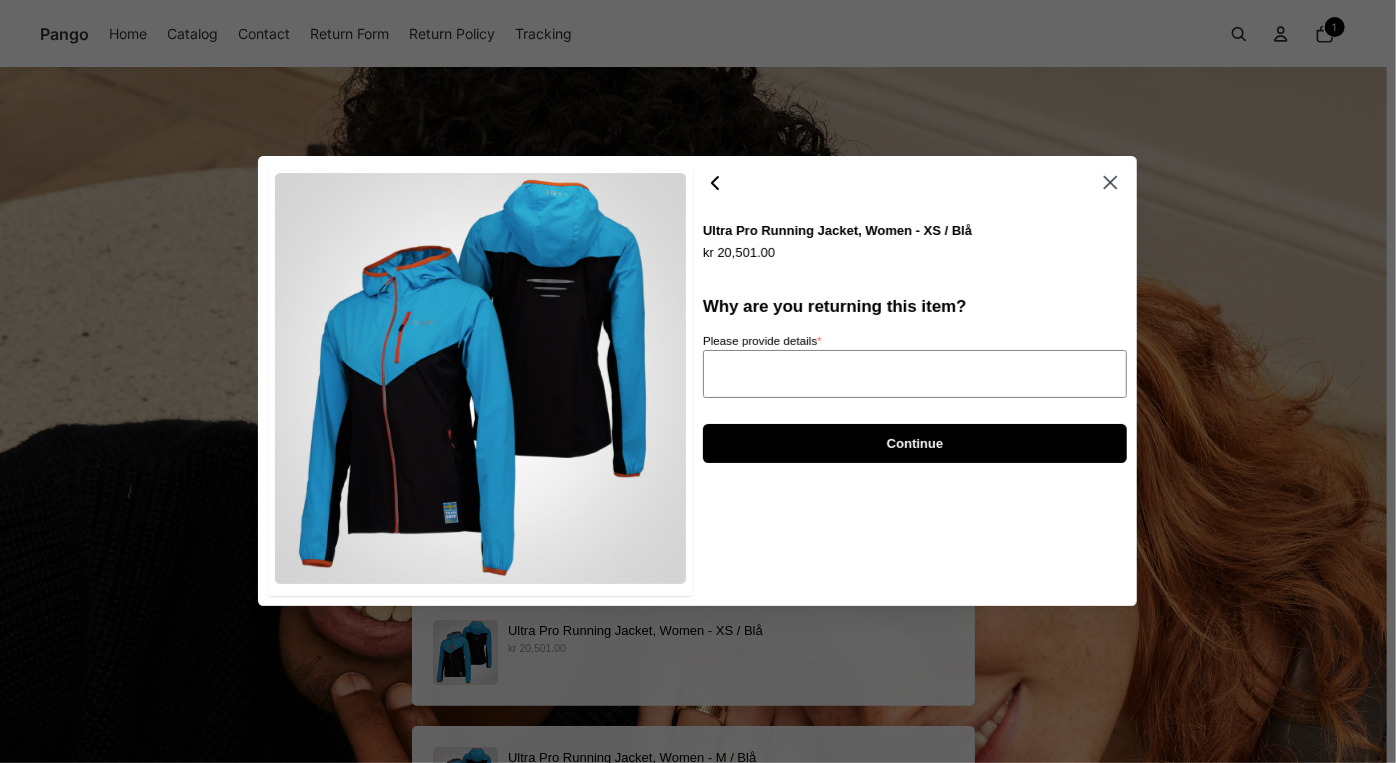 click on "Please provide details  *" at bounding box center [915, 374] 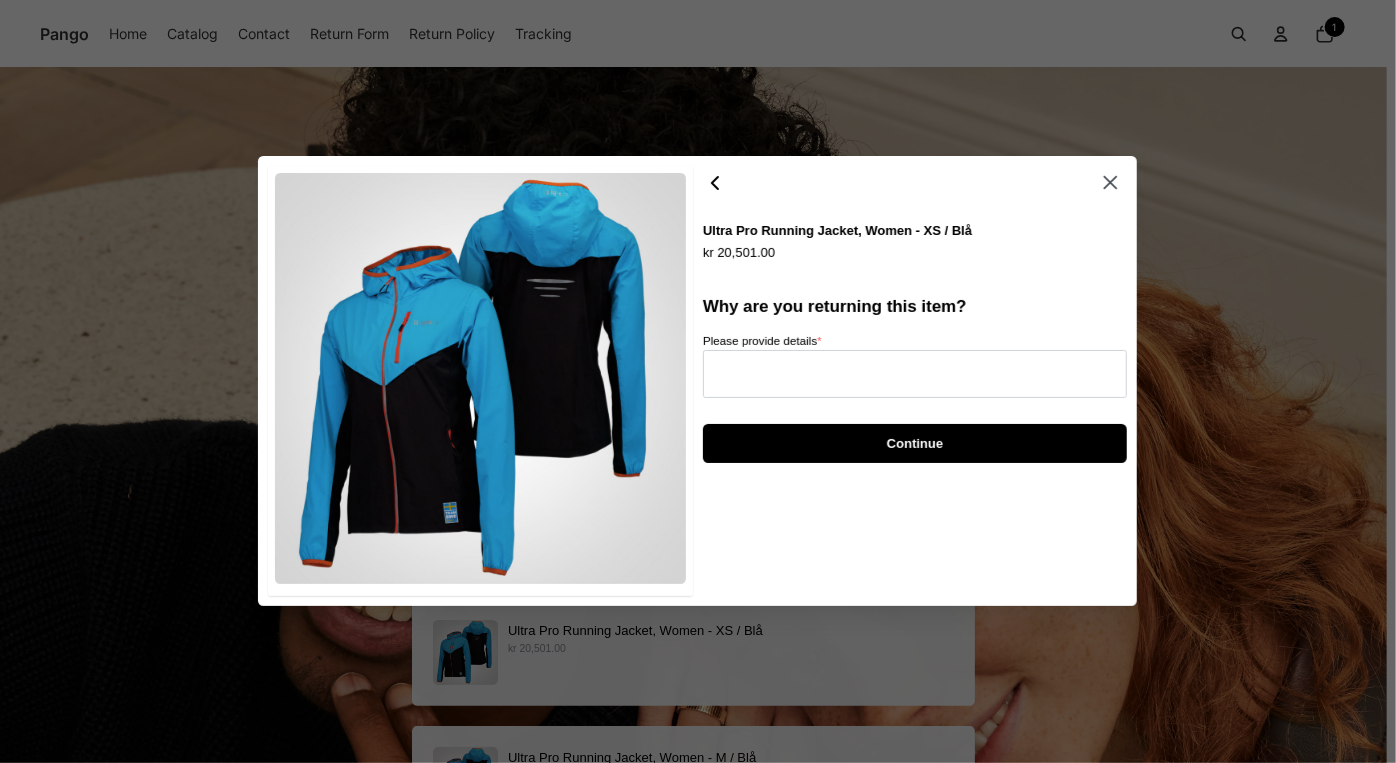 click 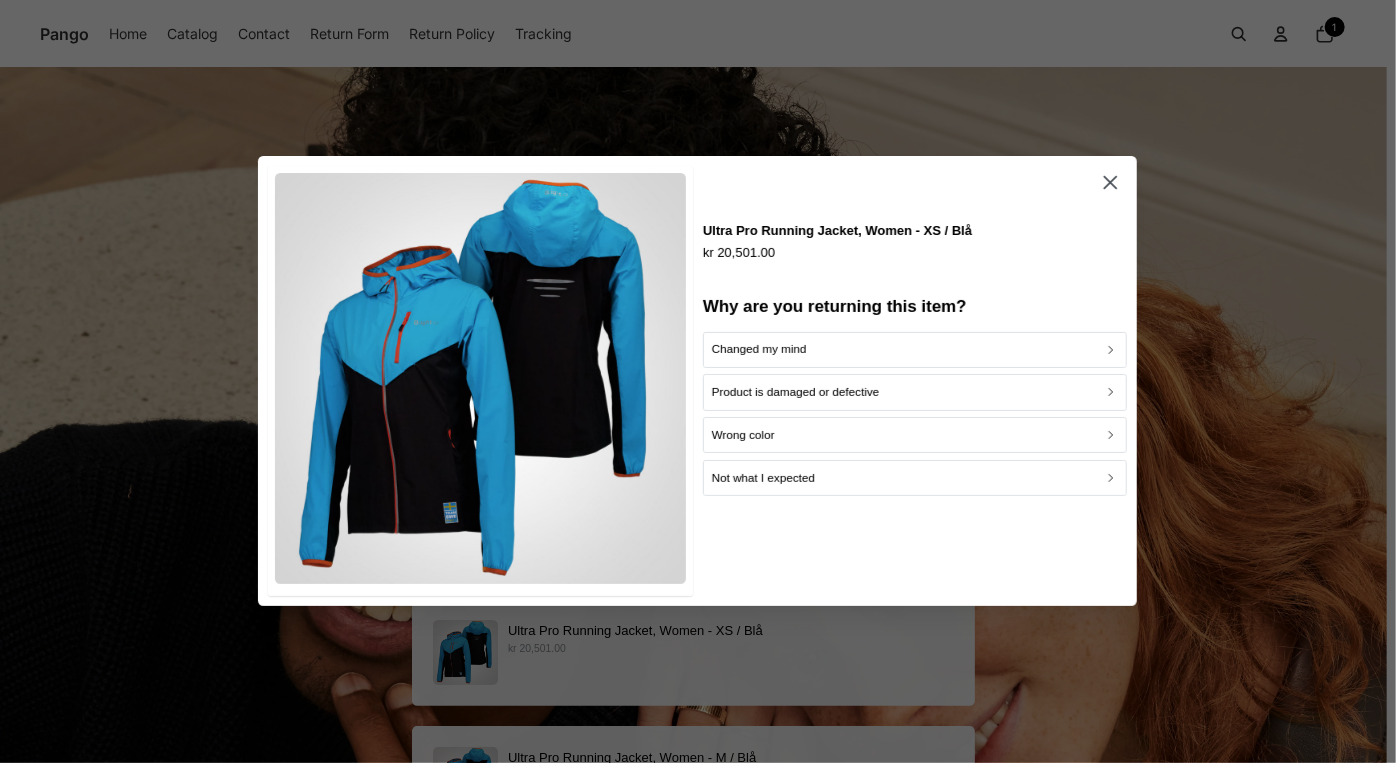 click 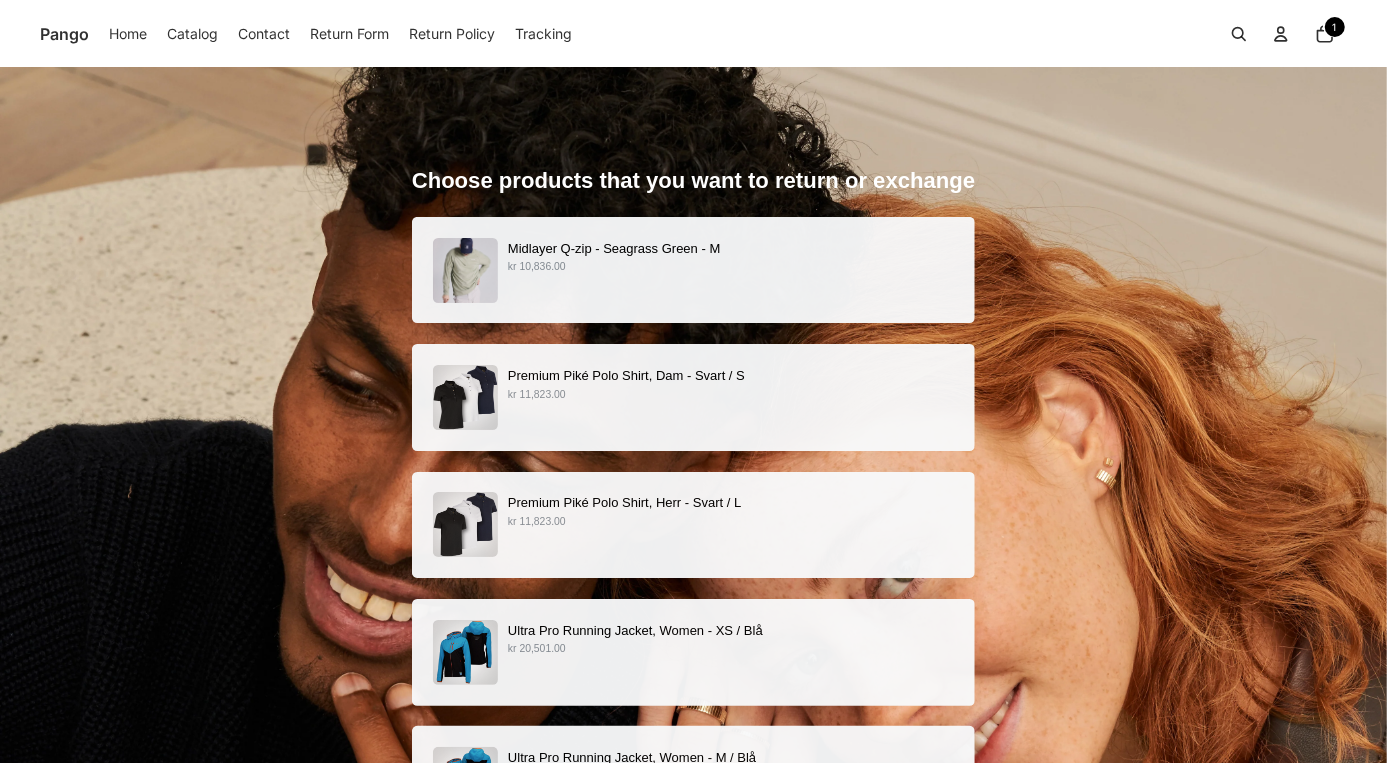 click on "Premium Piké Polo Shirt, Dam - Svart / S kr 11,823.00" at bounding box center (694, 397) 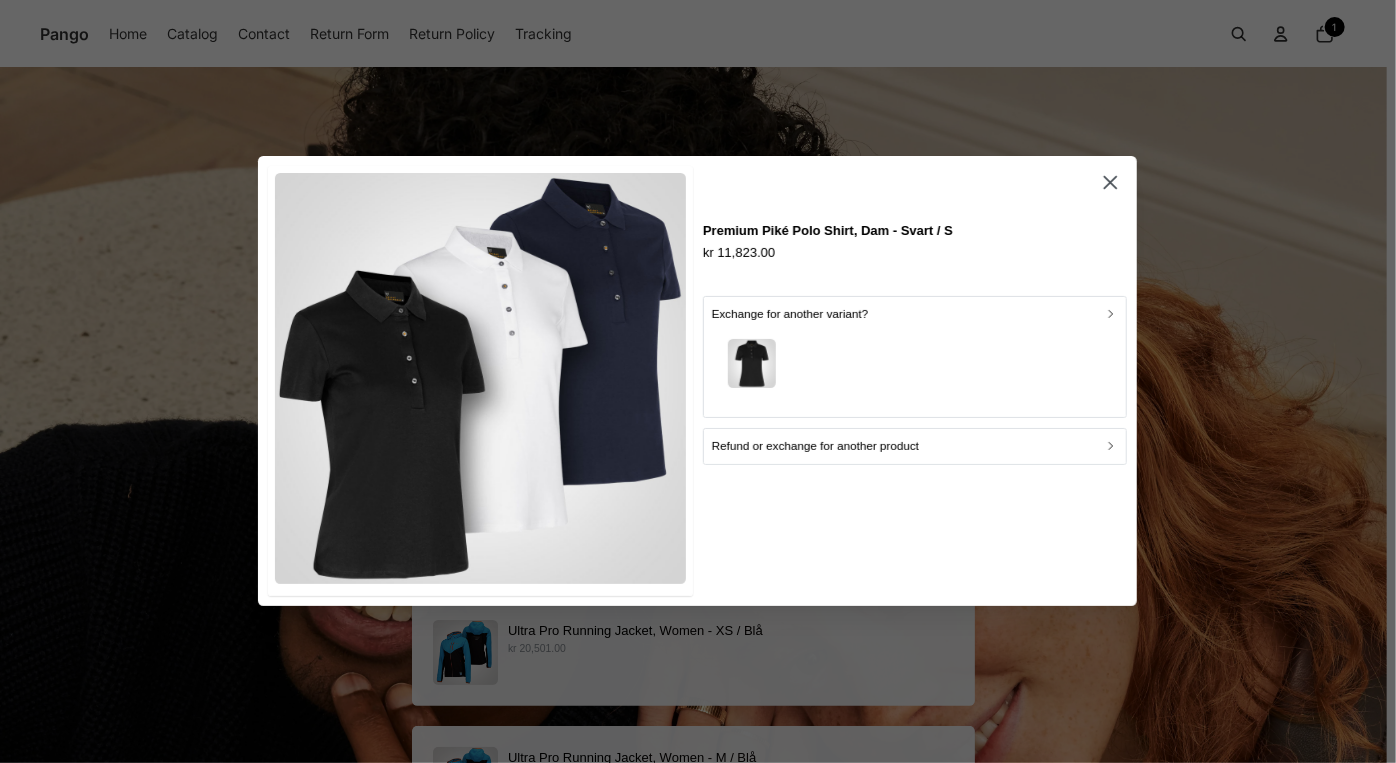 drag, startPoint x: 839, startPoint y: 339, endPoint x: 827, endPoint y: 257, distance: 82.8734 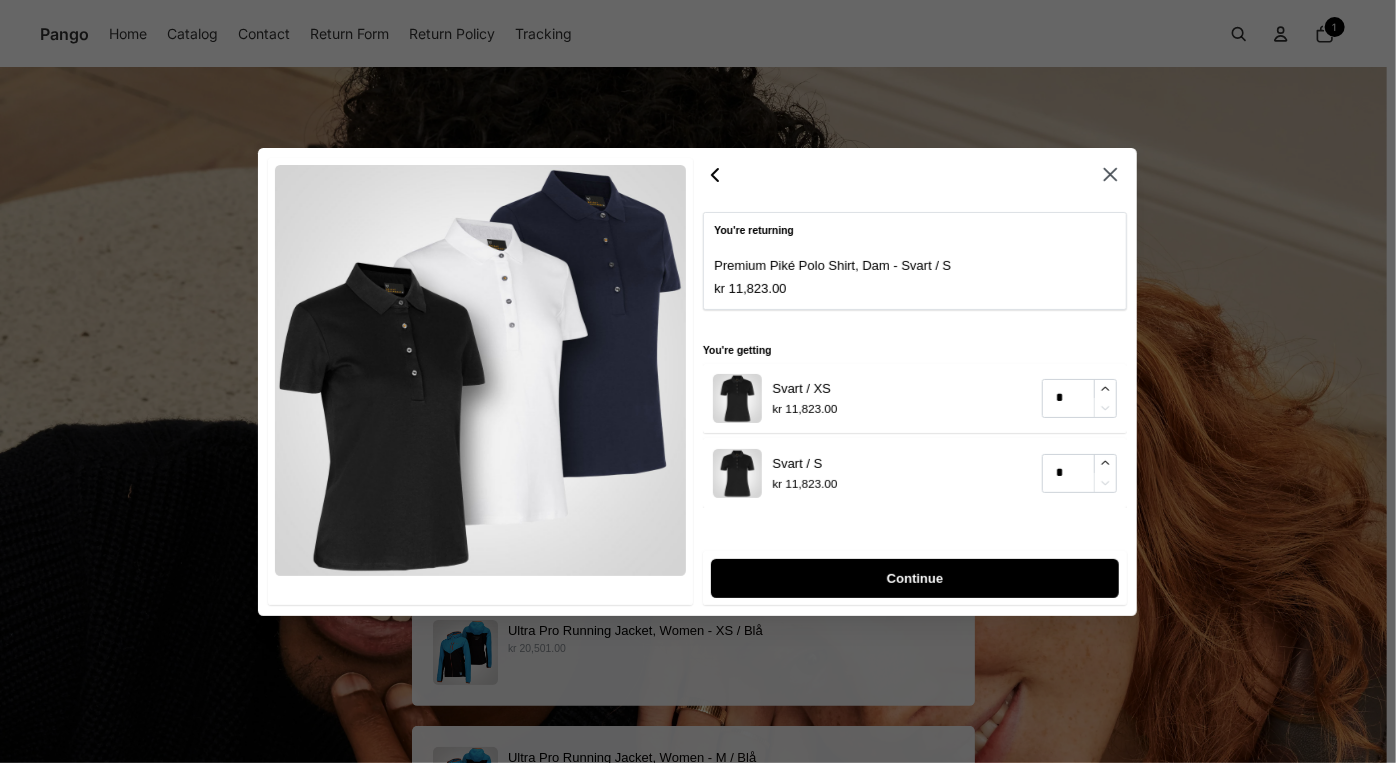 click 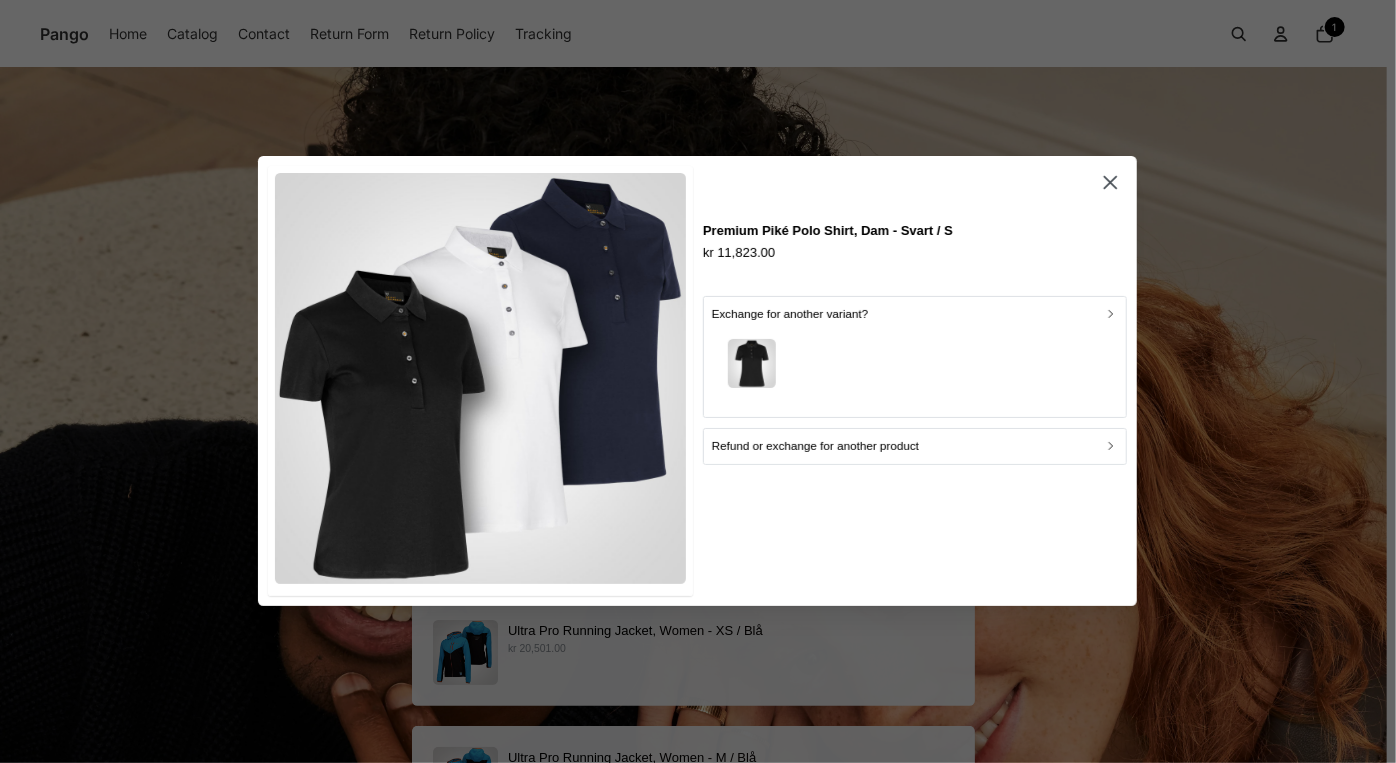 click on "Refund or exchange for another product" at bounding box center (815, 447) 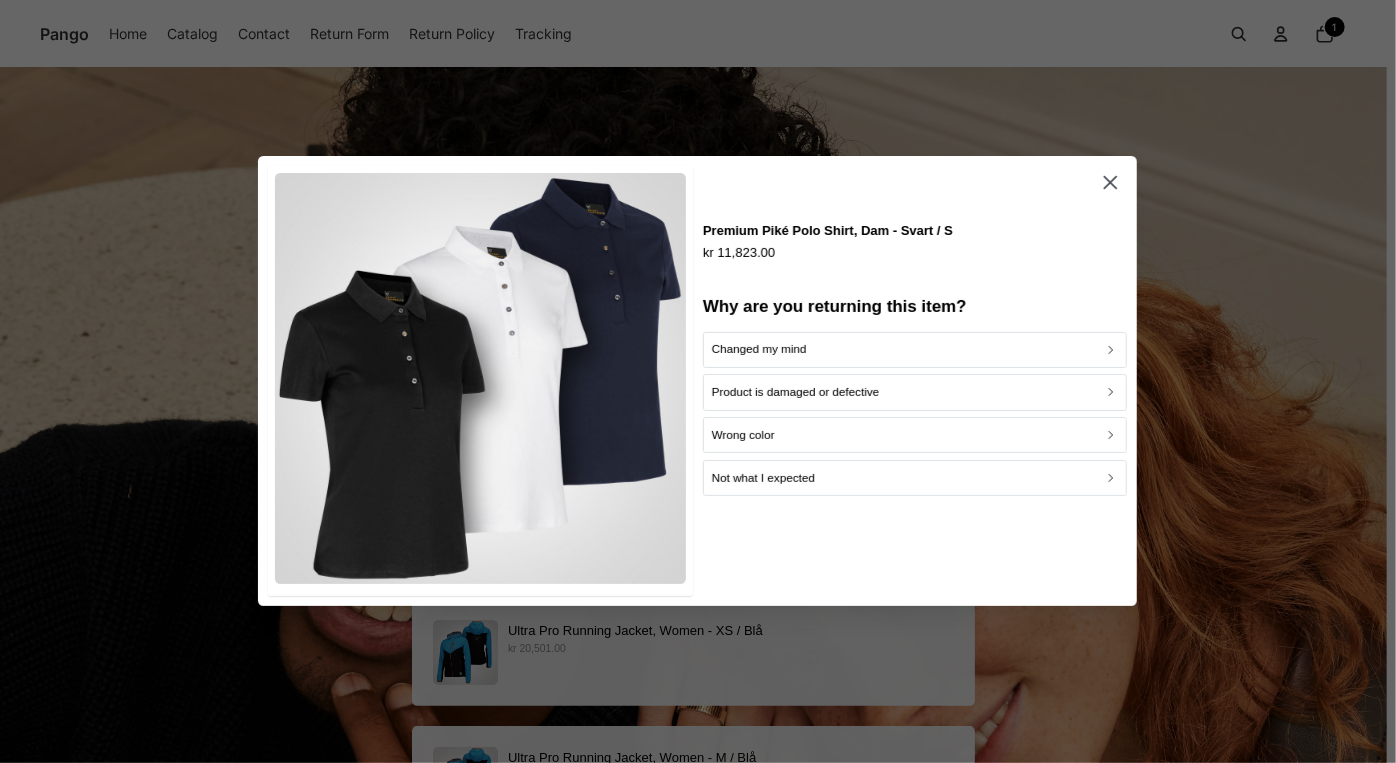 click on "Changed my mind" at bounding box center (759, 350) 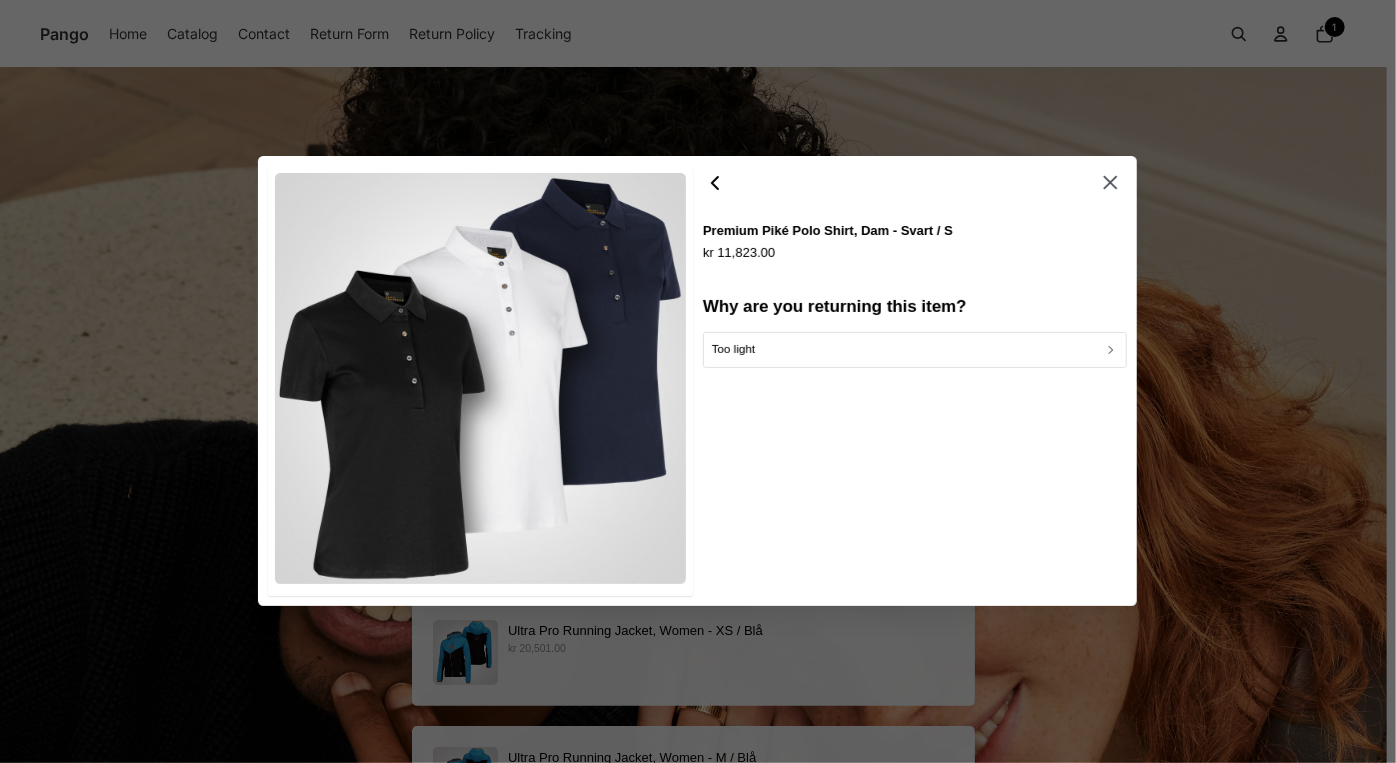 click on "Too light" at bounding box center [734, 350] 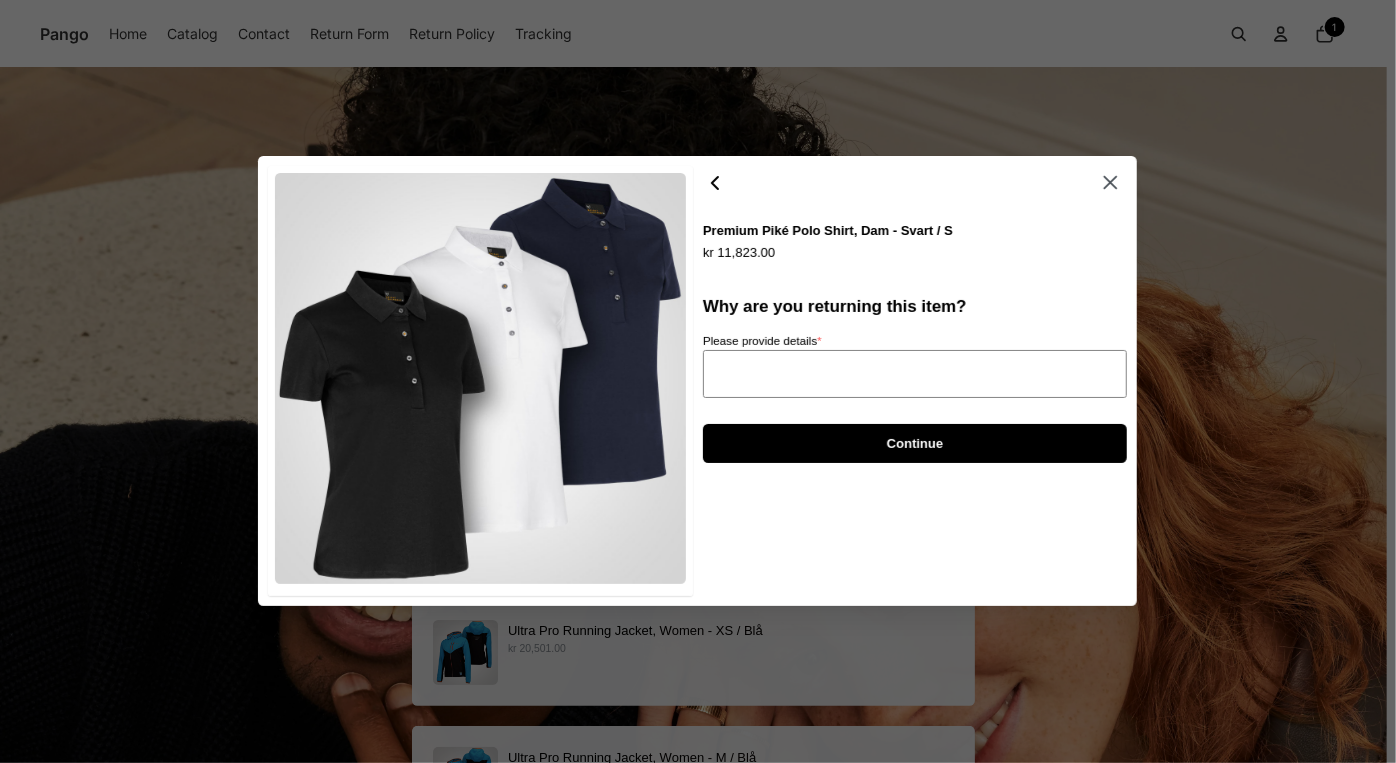 click on "Please provide details  *" at bounding box center (915, 374) 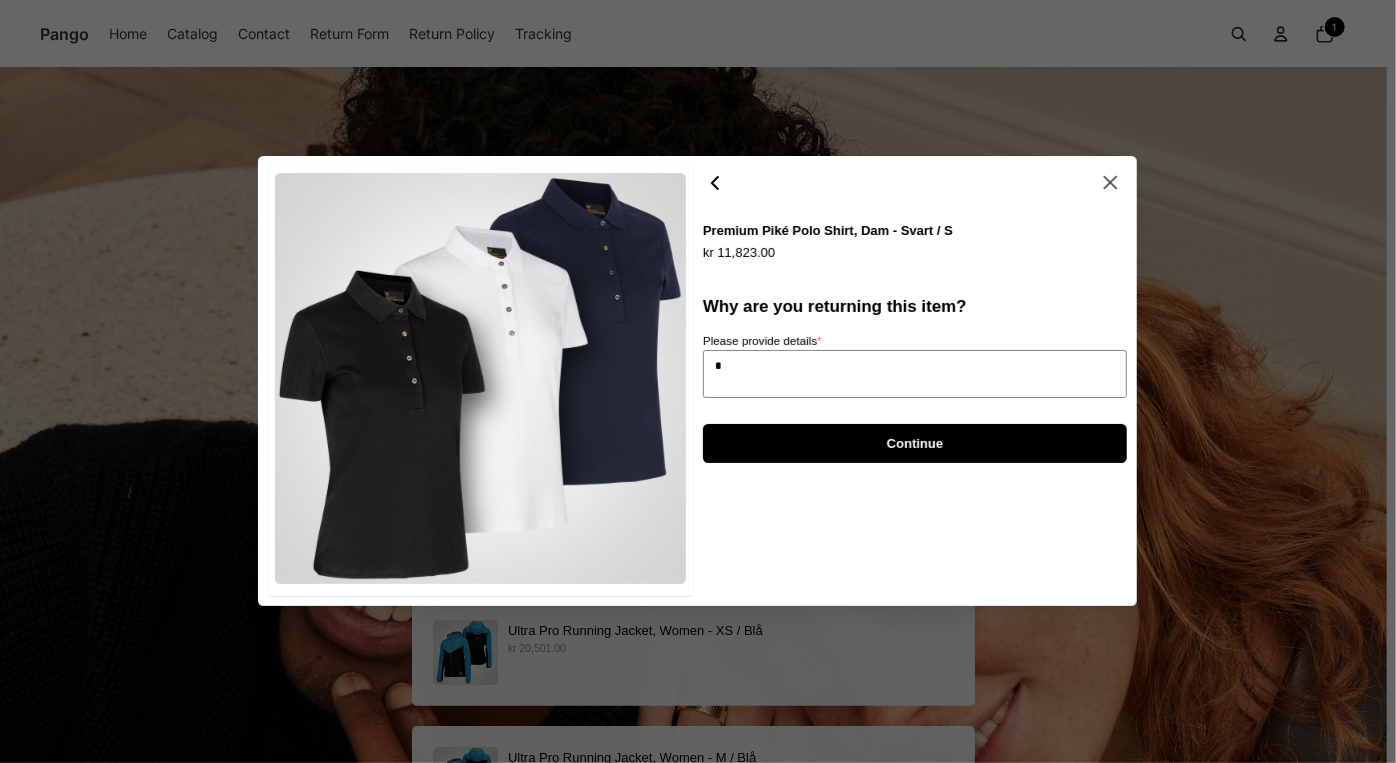 type on "**" 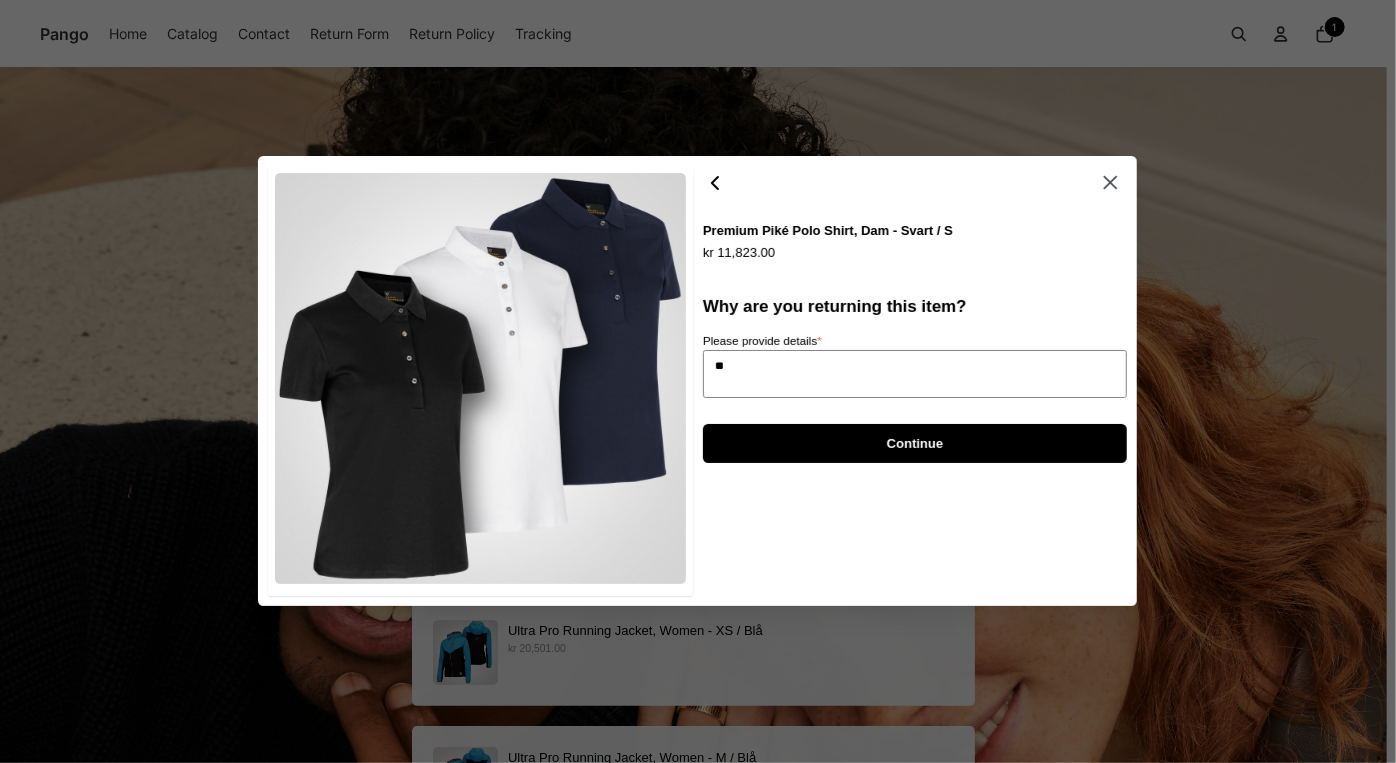 type on "*" 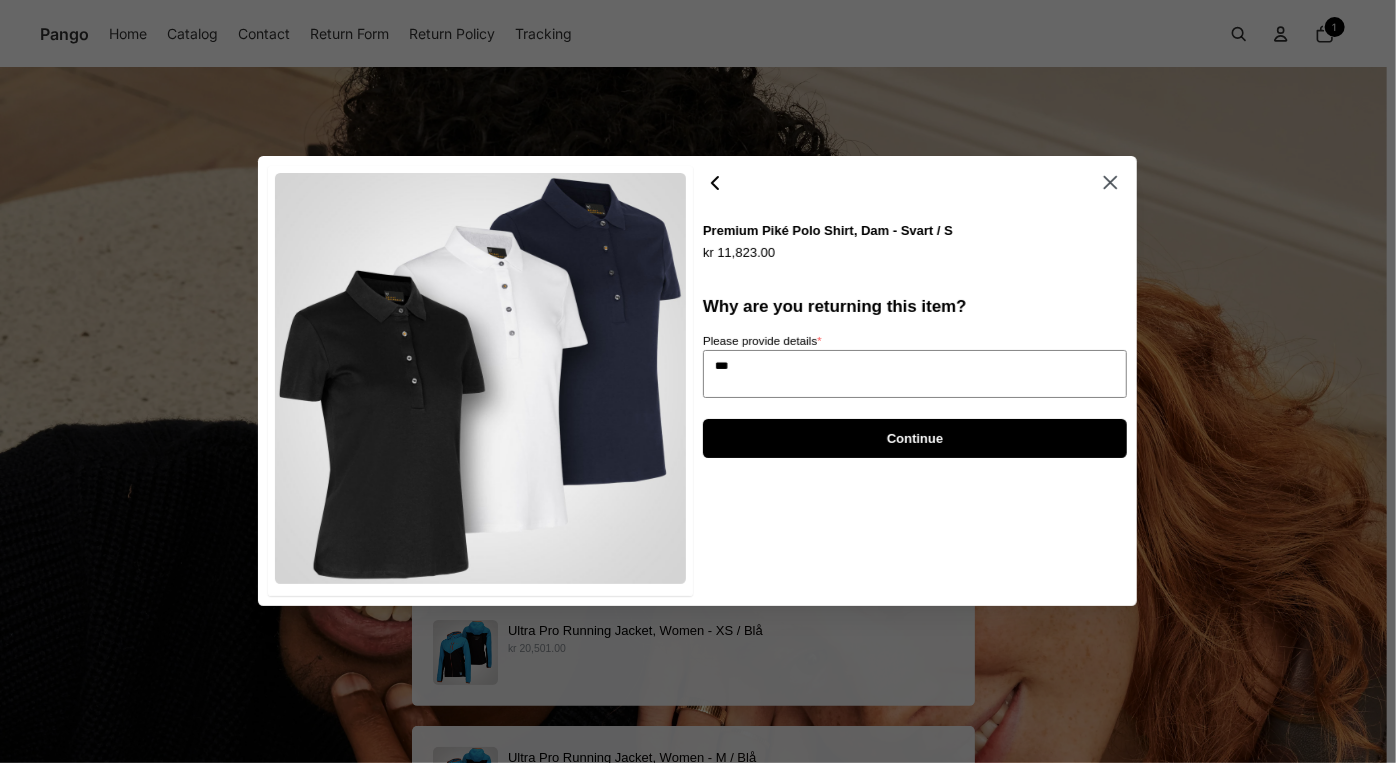 type on "*" 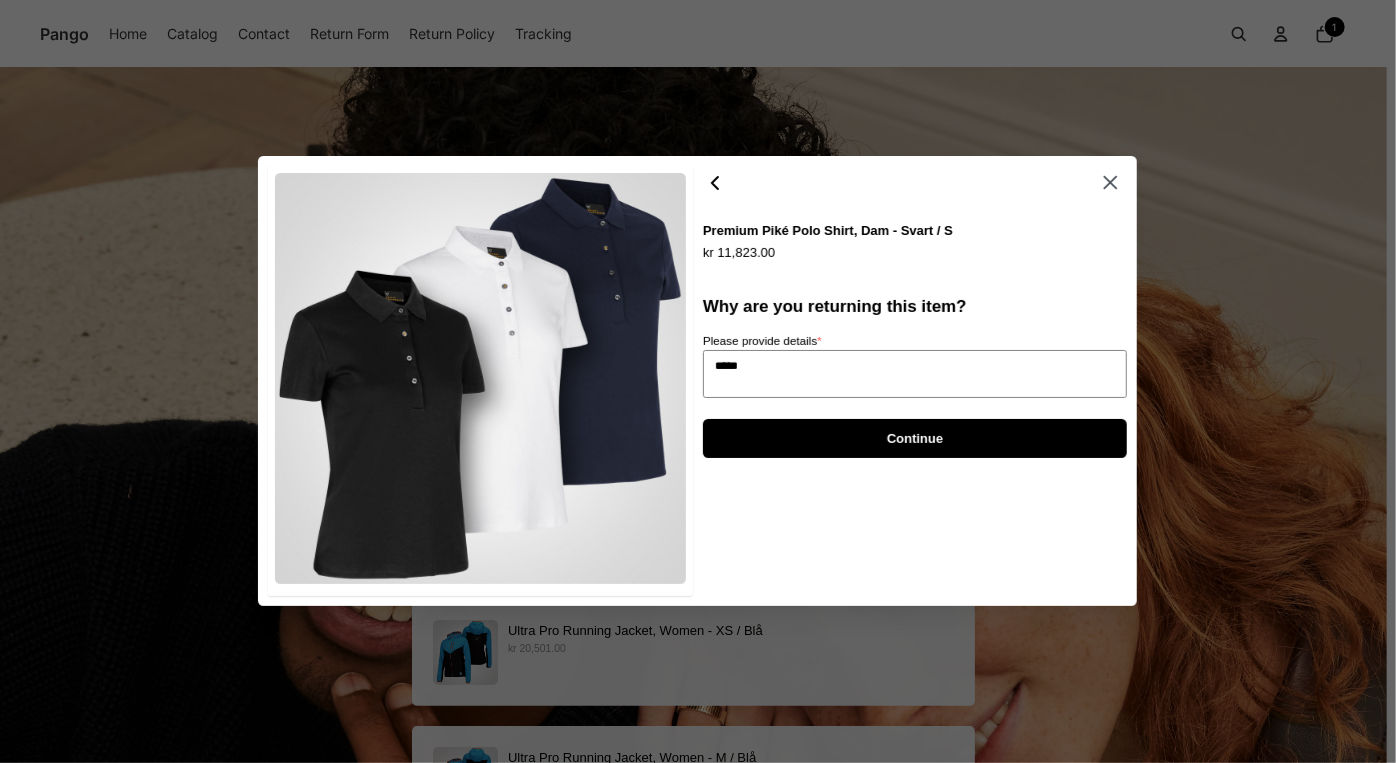 type on "******" 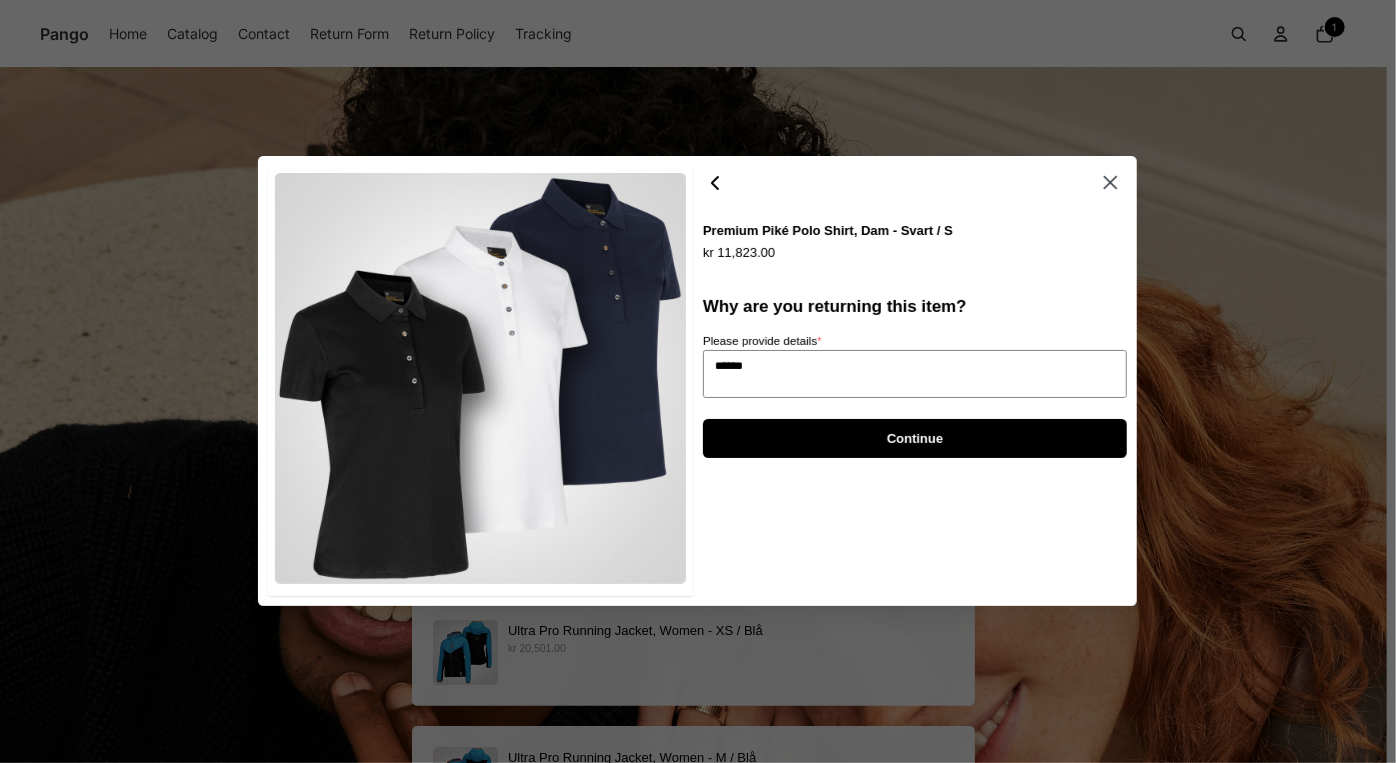 type on "*" 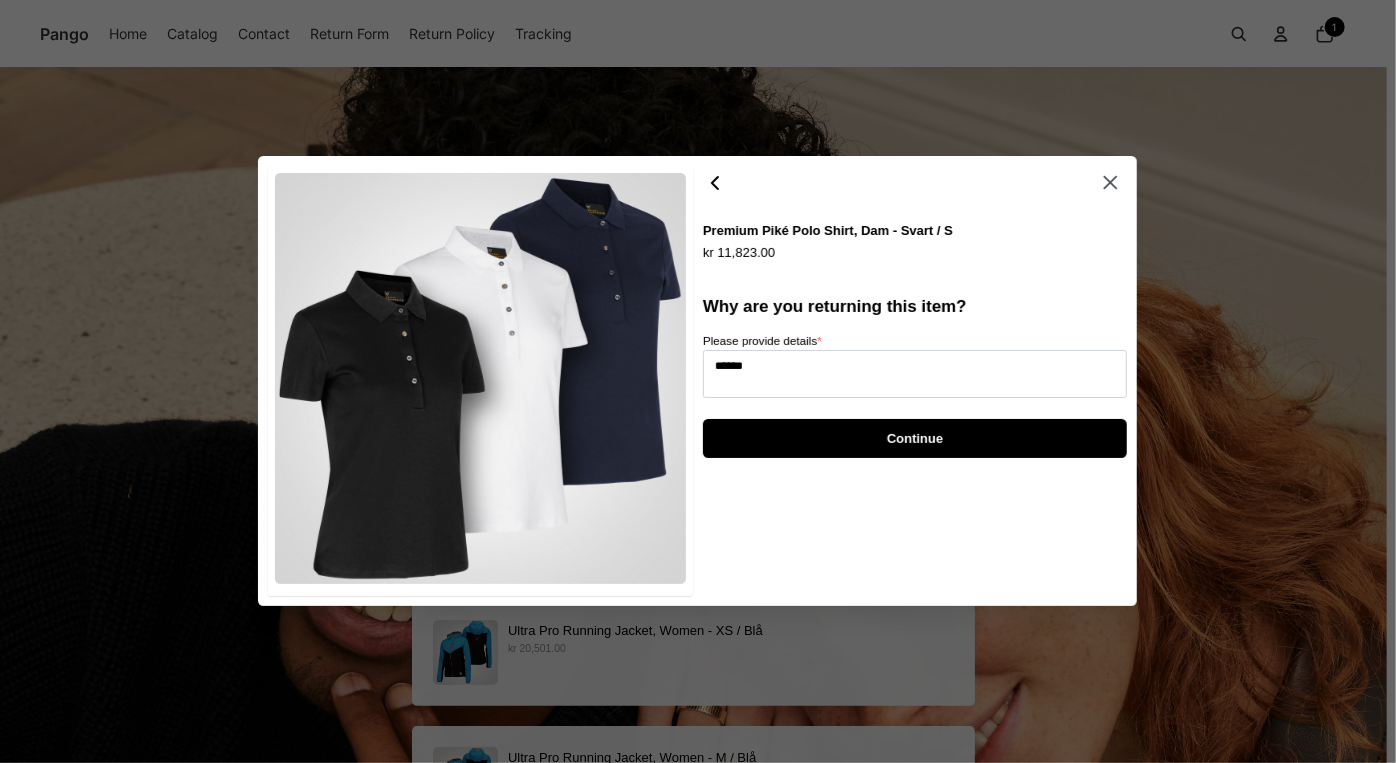 click on "Continue" at bounding box center (915, 438) 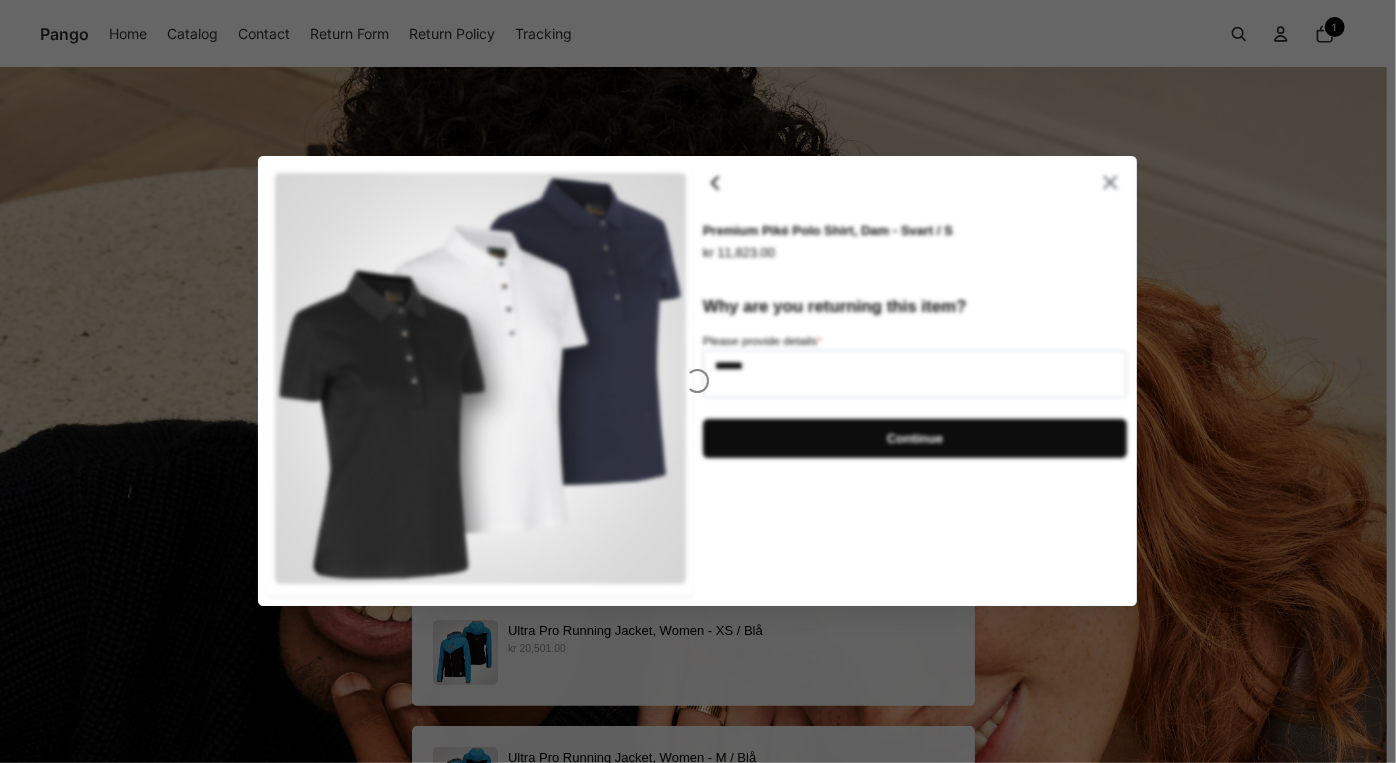 type on "*" 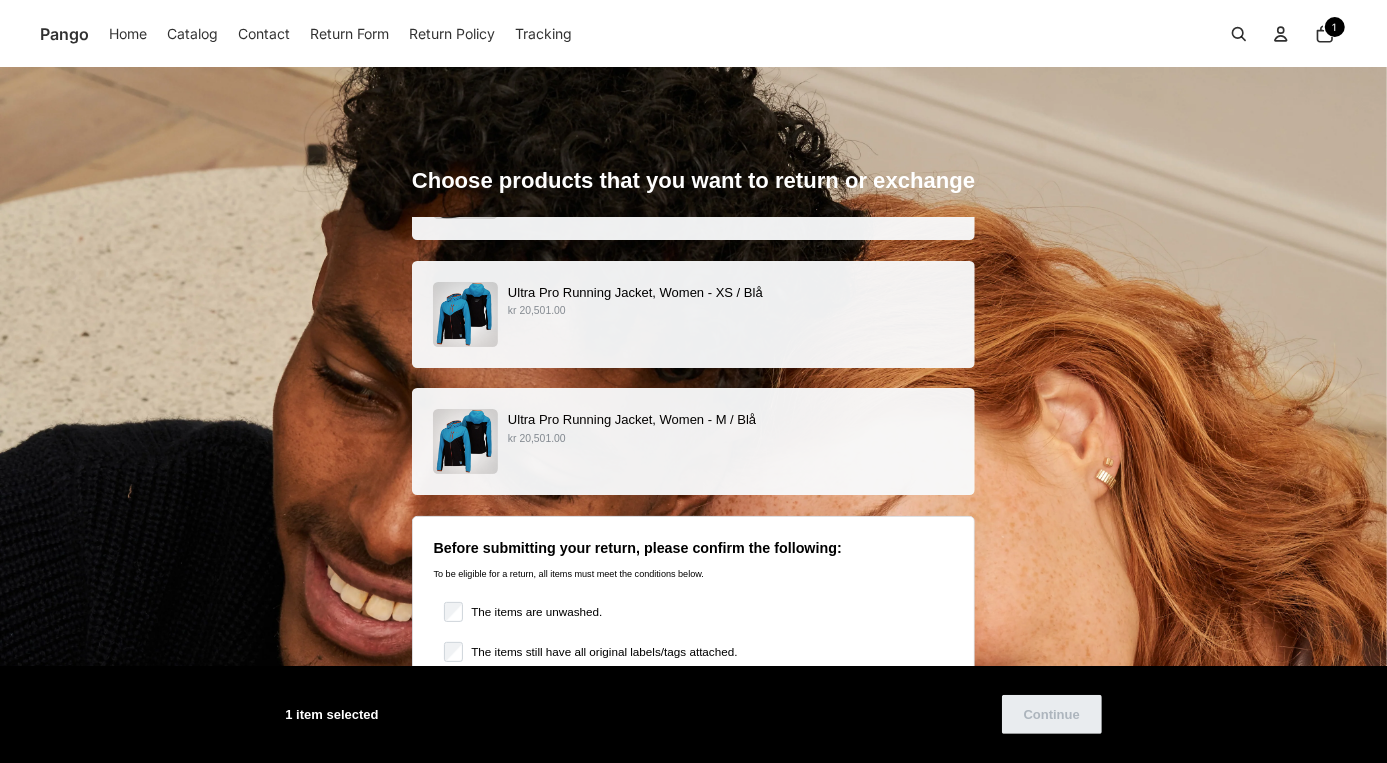 scroll, scrollTop: 338, scrollLeft: 0, axis: vertical 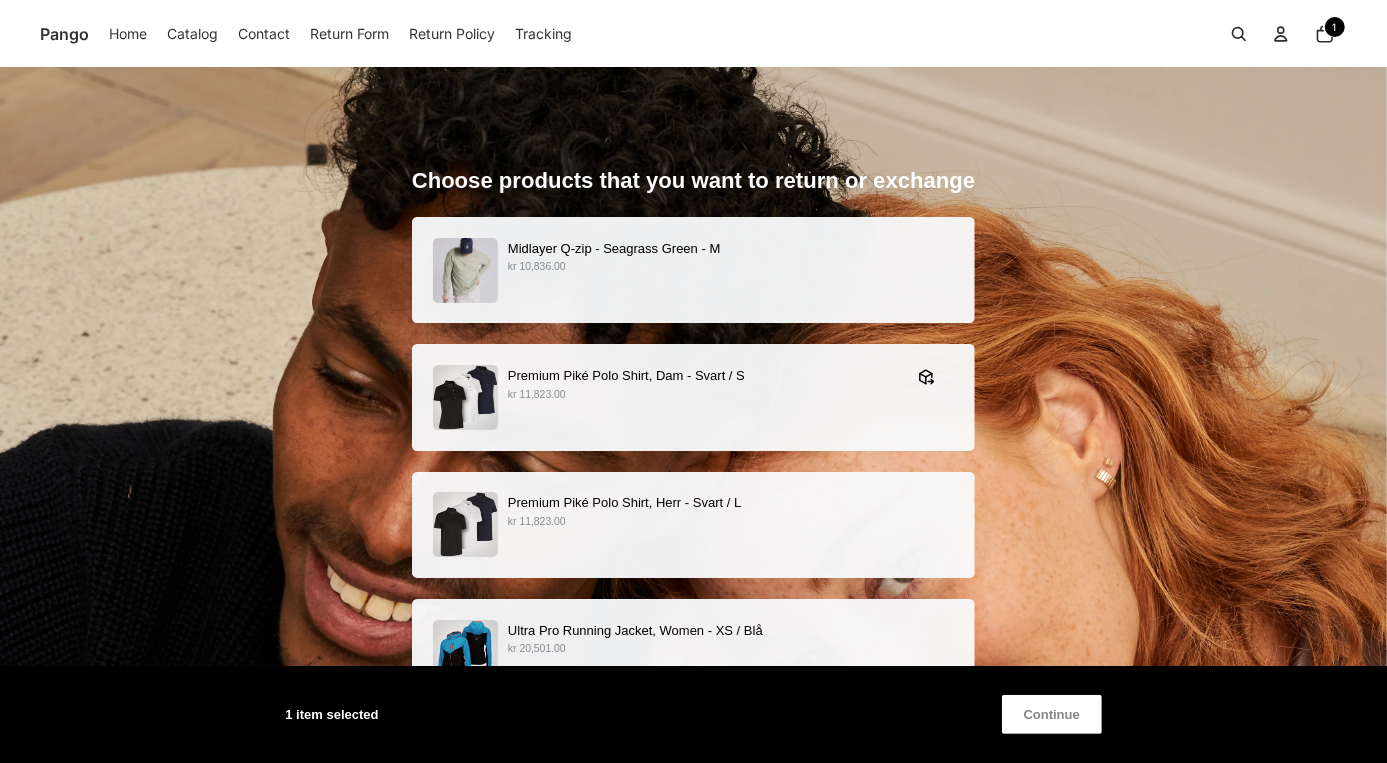 click on "Continue" at bounding box center [1052, 714] 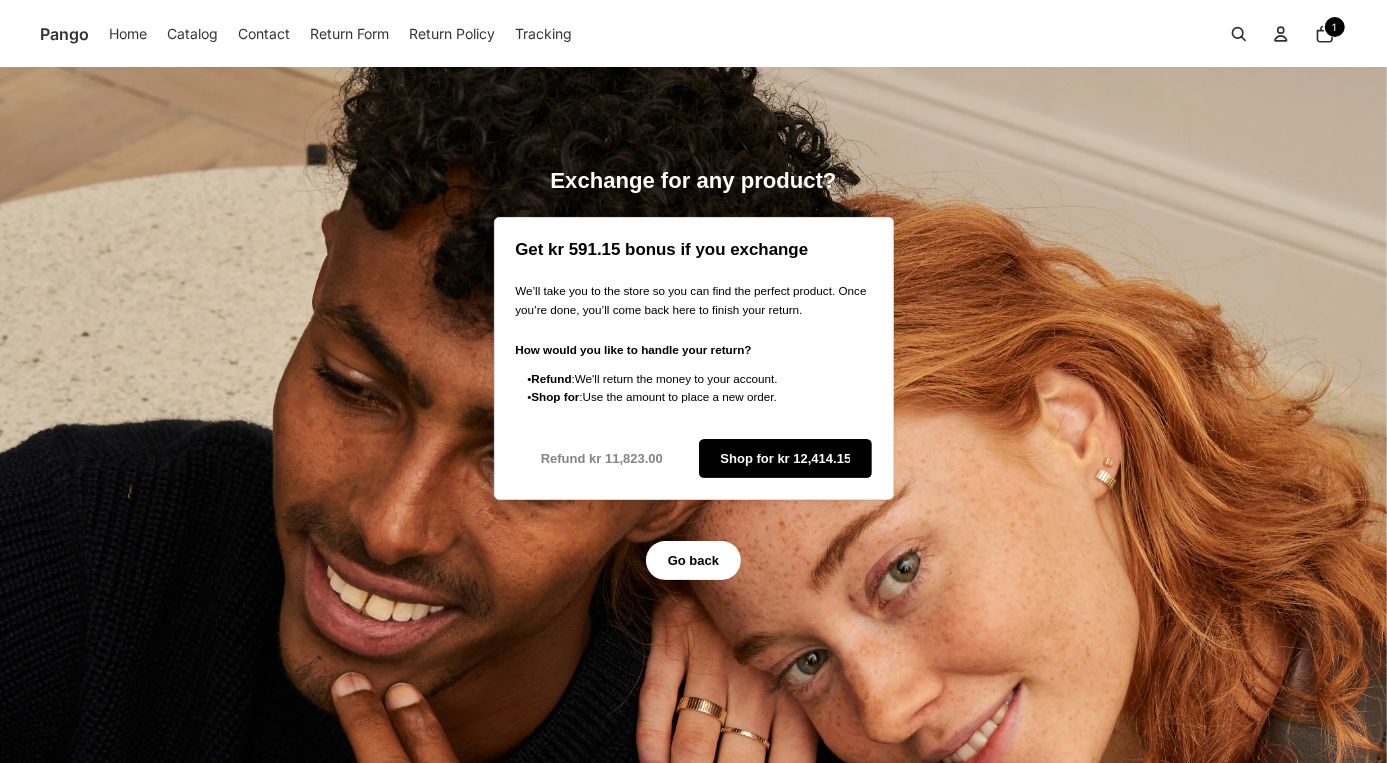 click on "Go back" at bounding box center [693, 560] 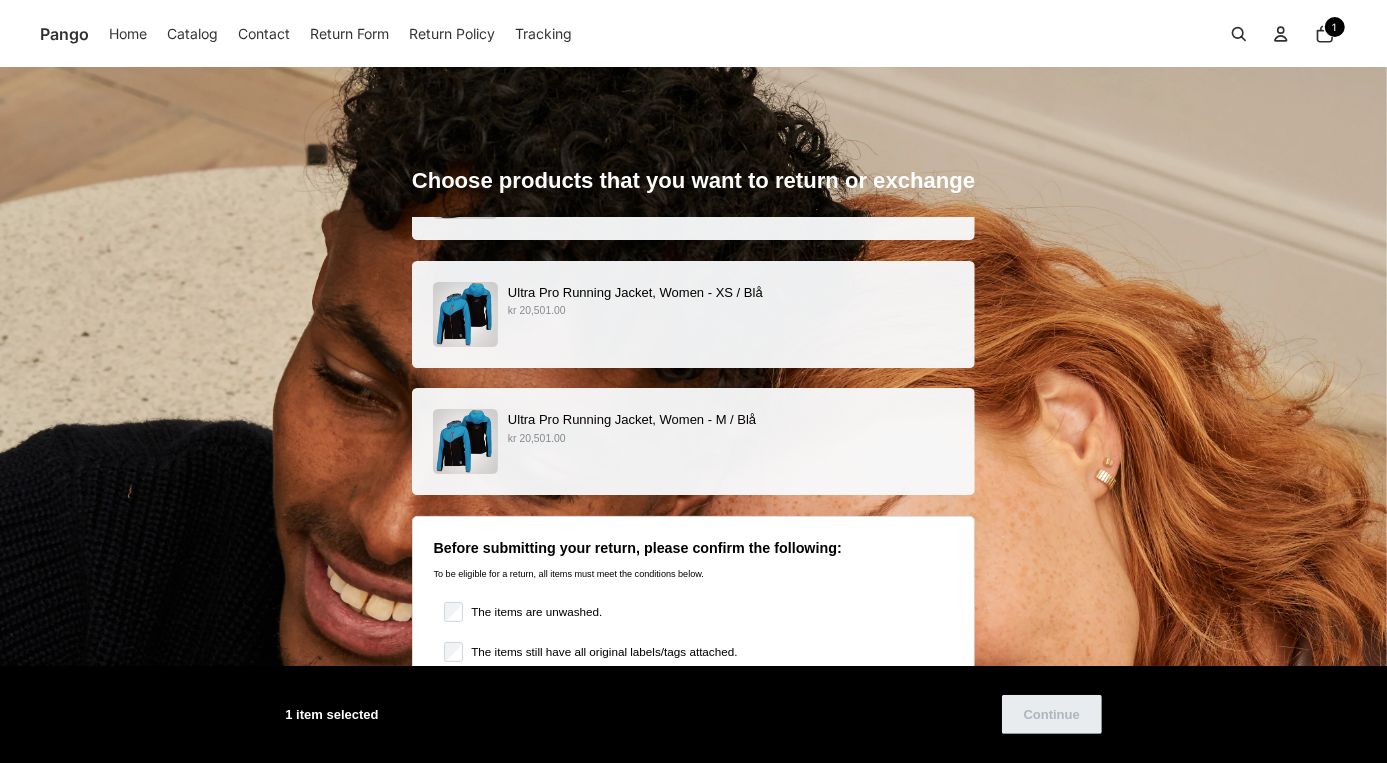 scroll, scrollTop: 338, scrollLeft: 0, axis: vertical 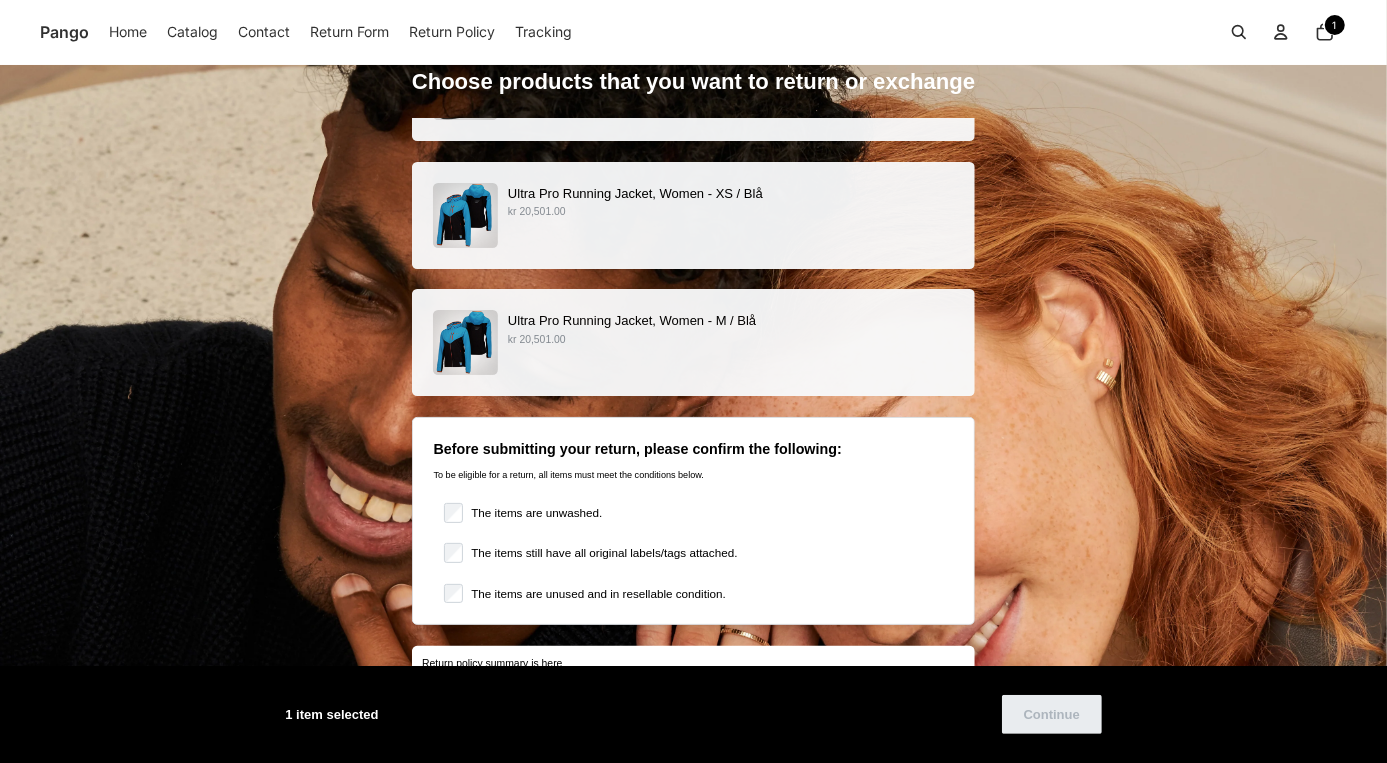 click on "kr 20,501.00" at bounding box center (731, 340) 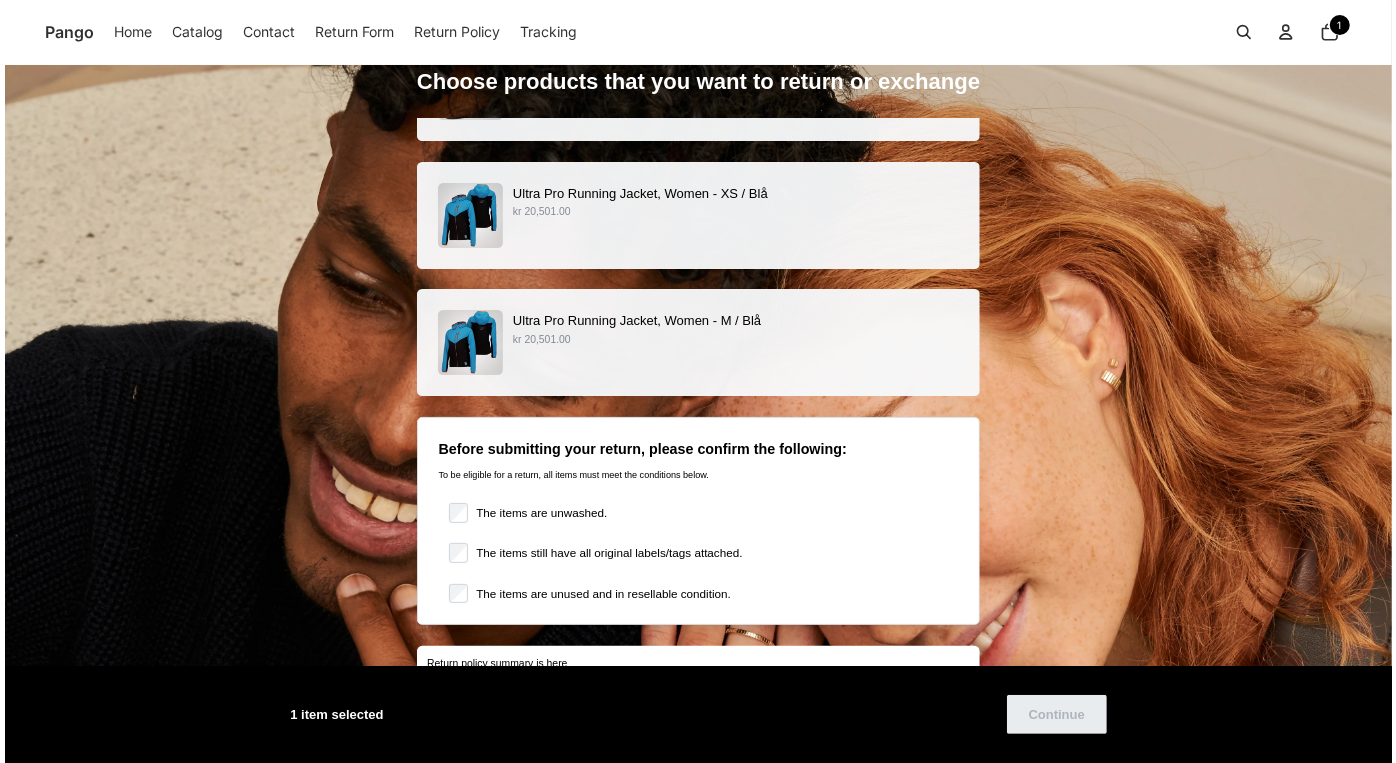 scroll, scrollTop: 0, scrollLeft: 0, axis: both 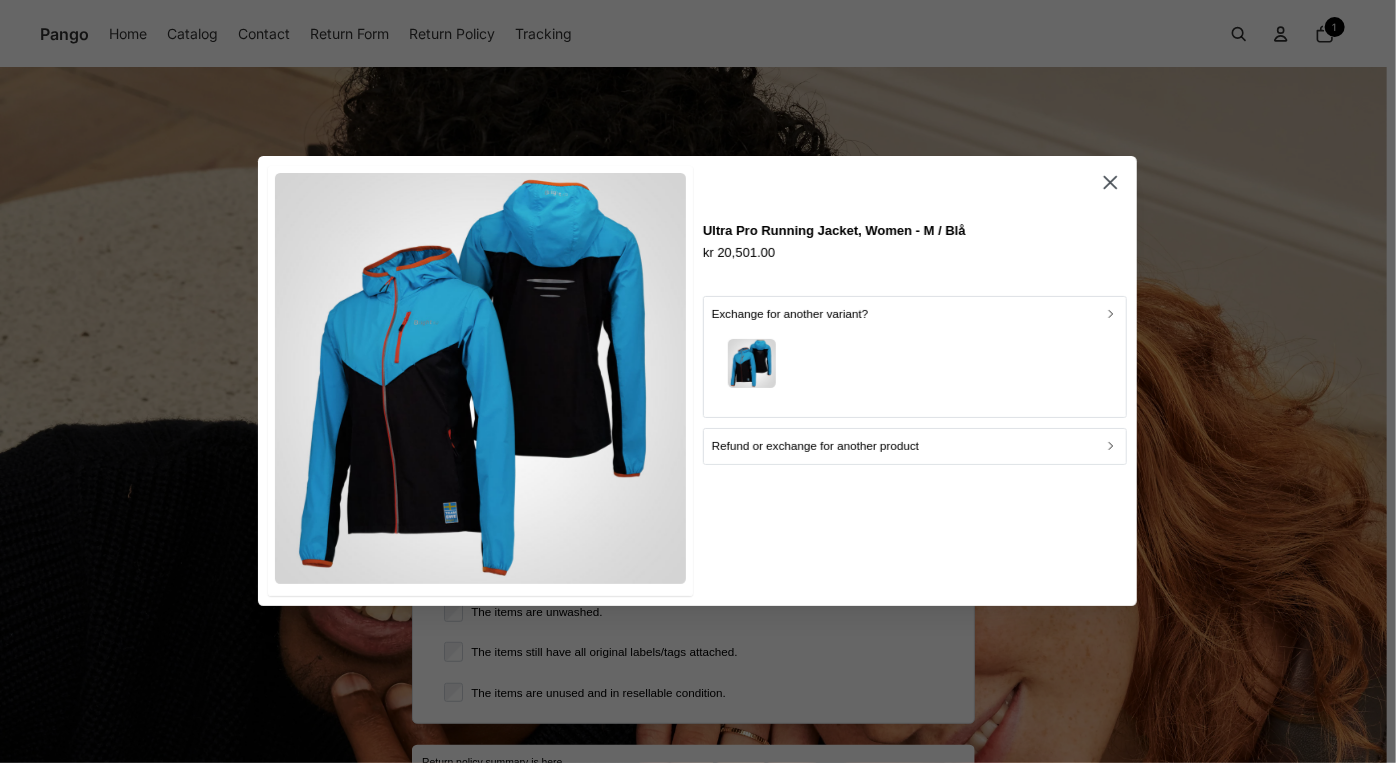 click on "Refund or exchange for another product" at bounding box center (815, 447) 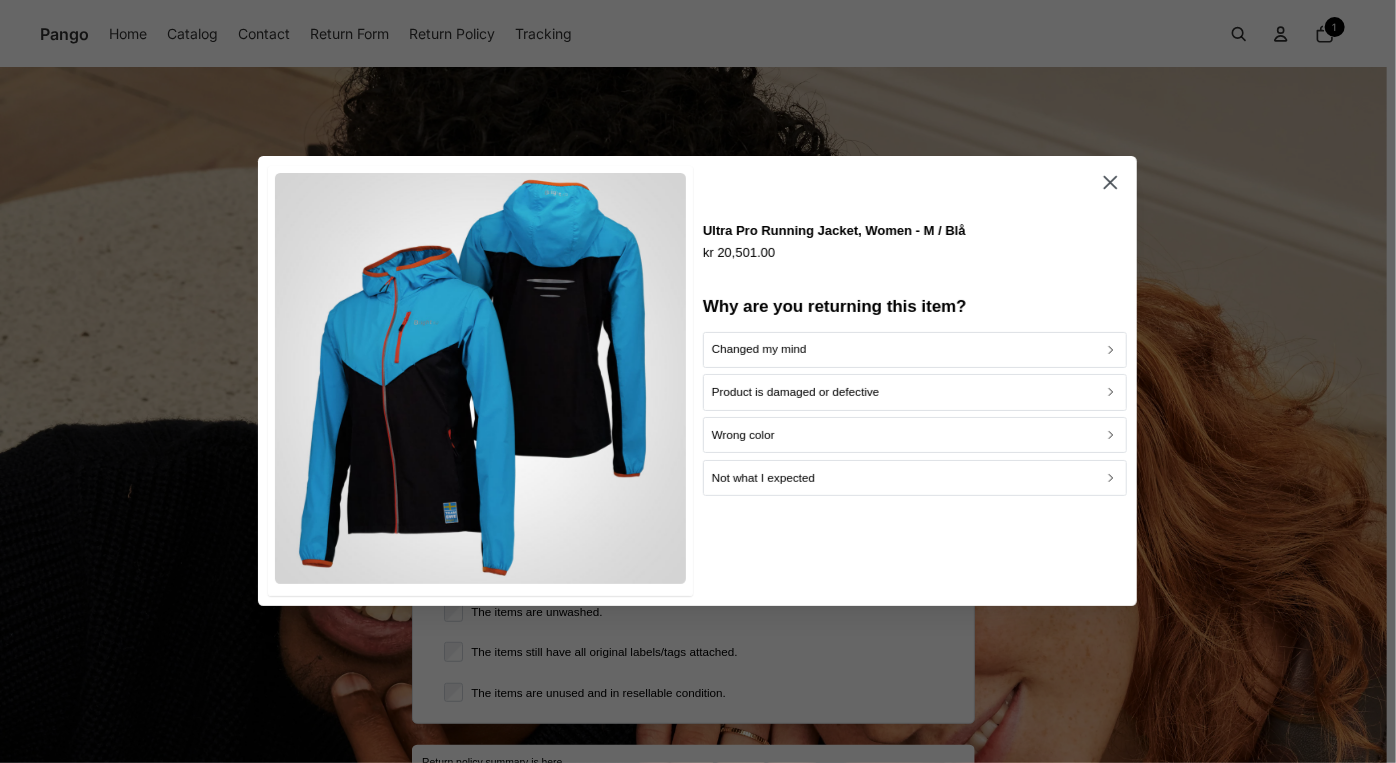 click on "Product is damaged or defective" at bounding box center [796, 393] 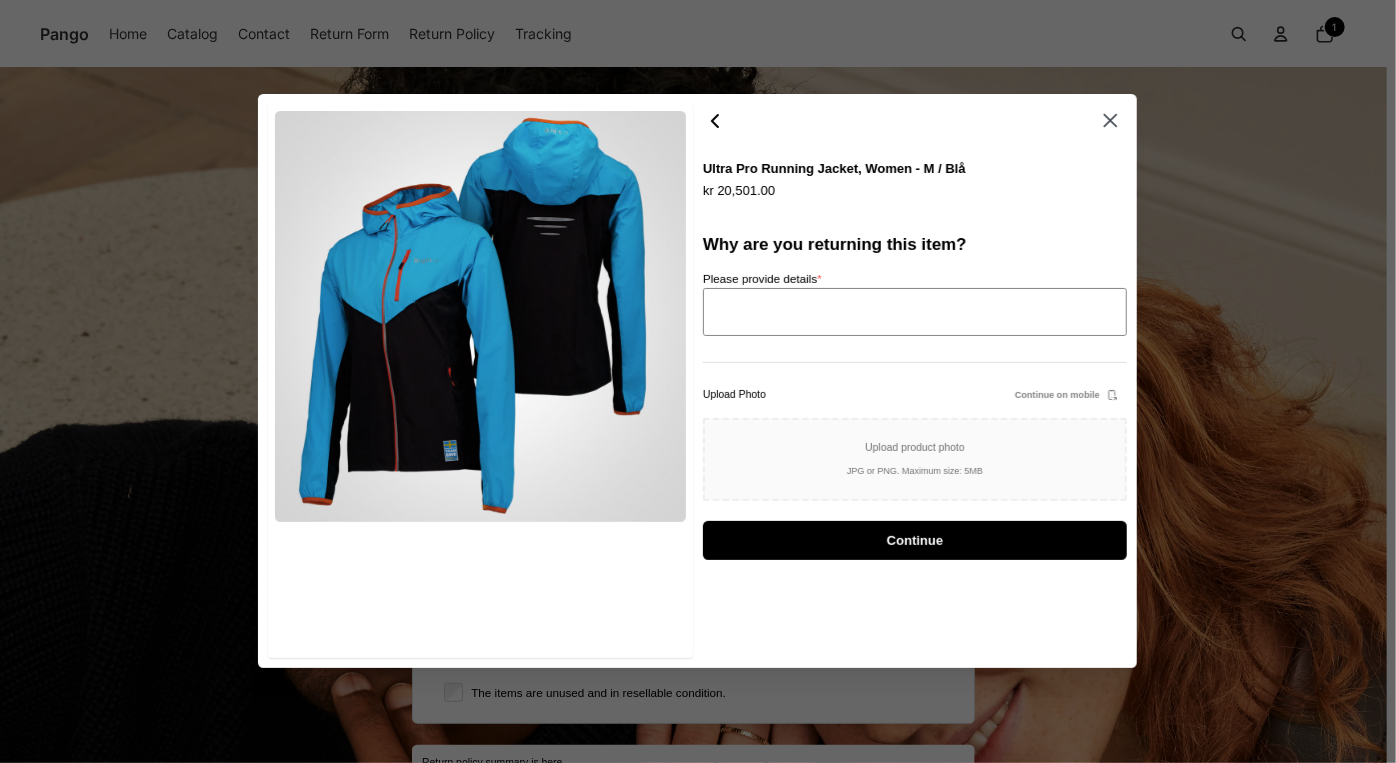 click on "Please provide details  *" at bounding box center [915, 312] 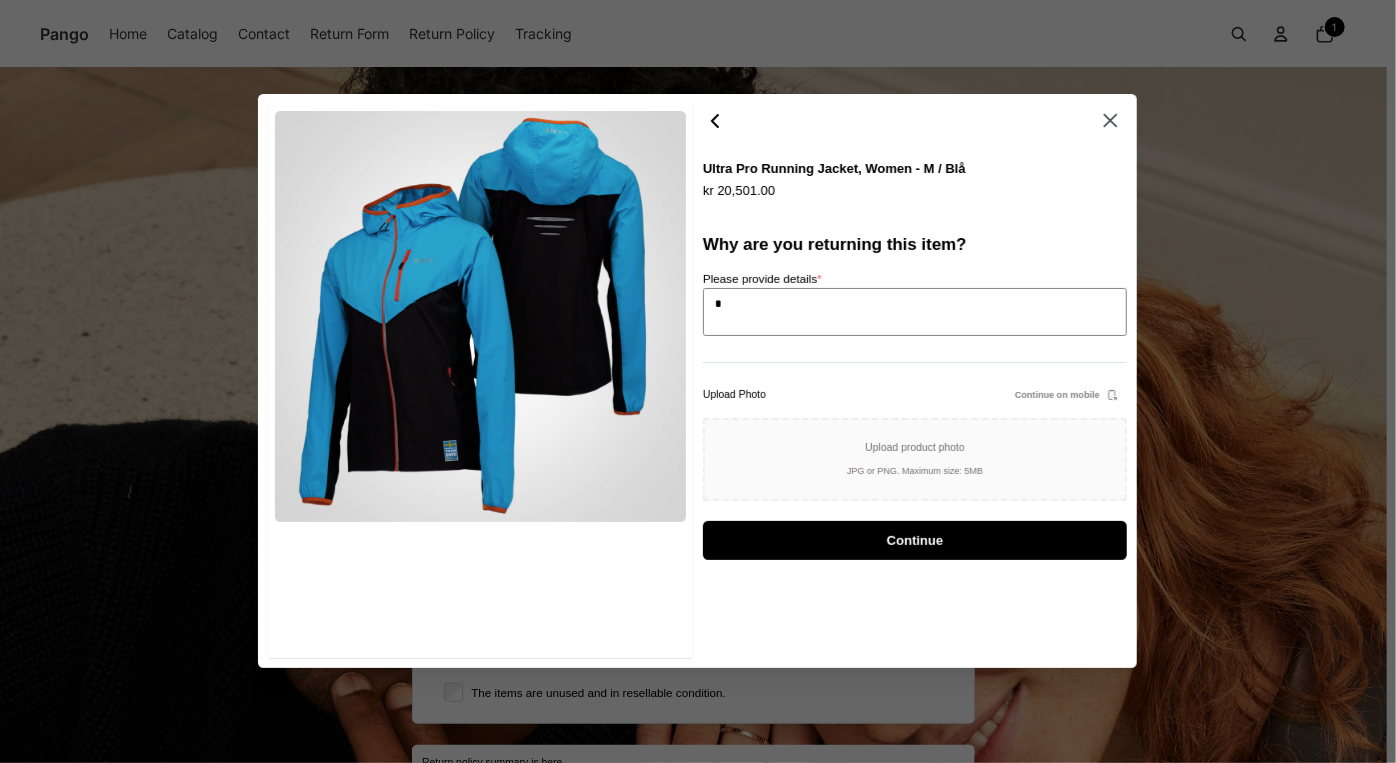 type on "*" 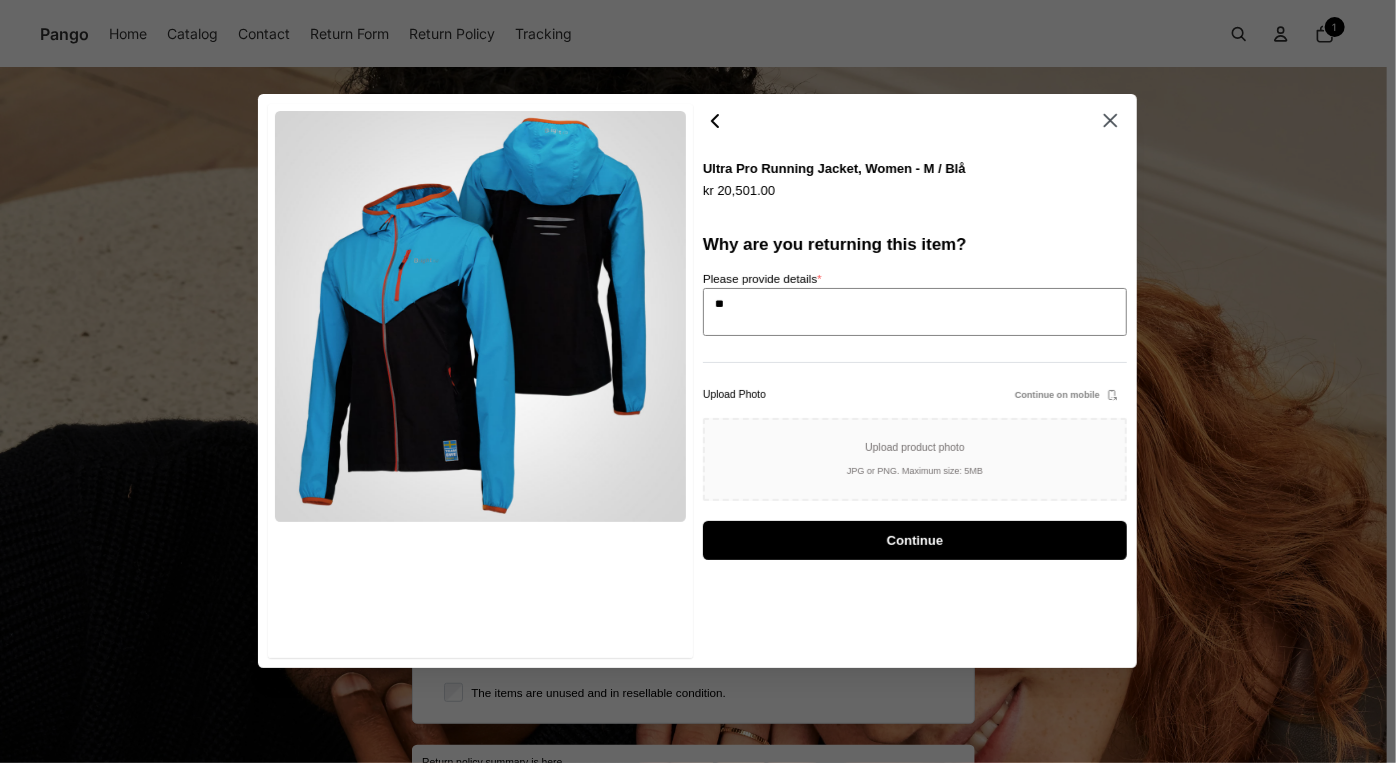type on "*" 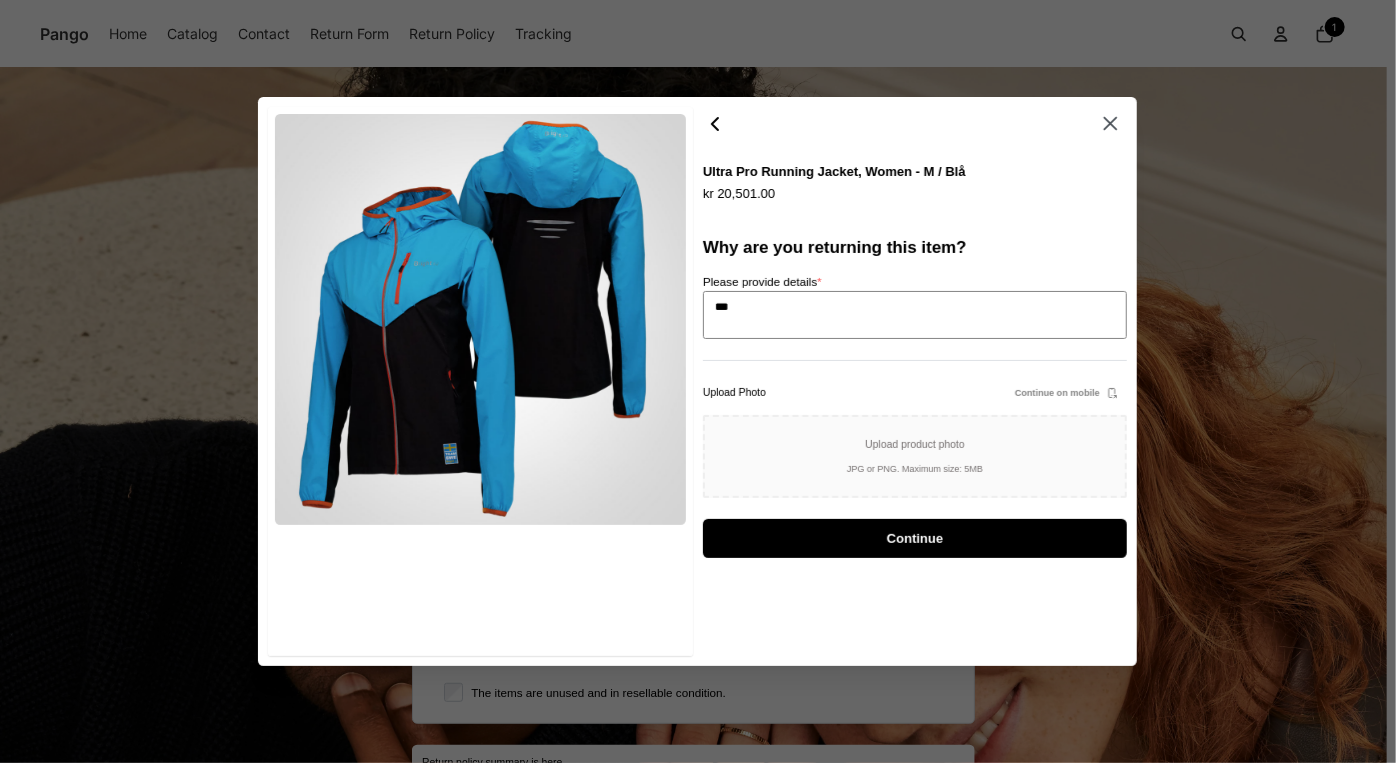 type on "****" 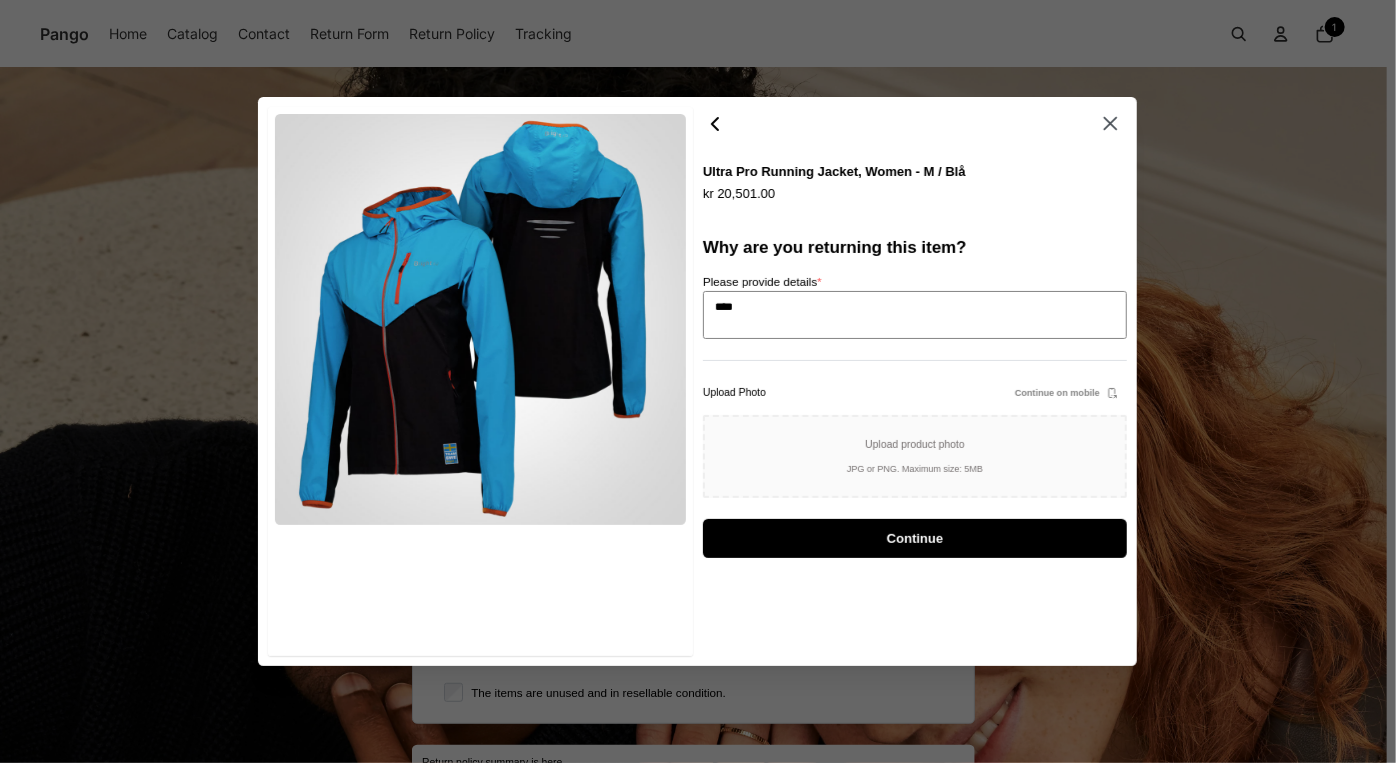 type on "*" 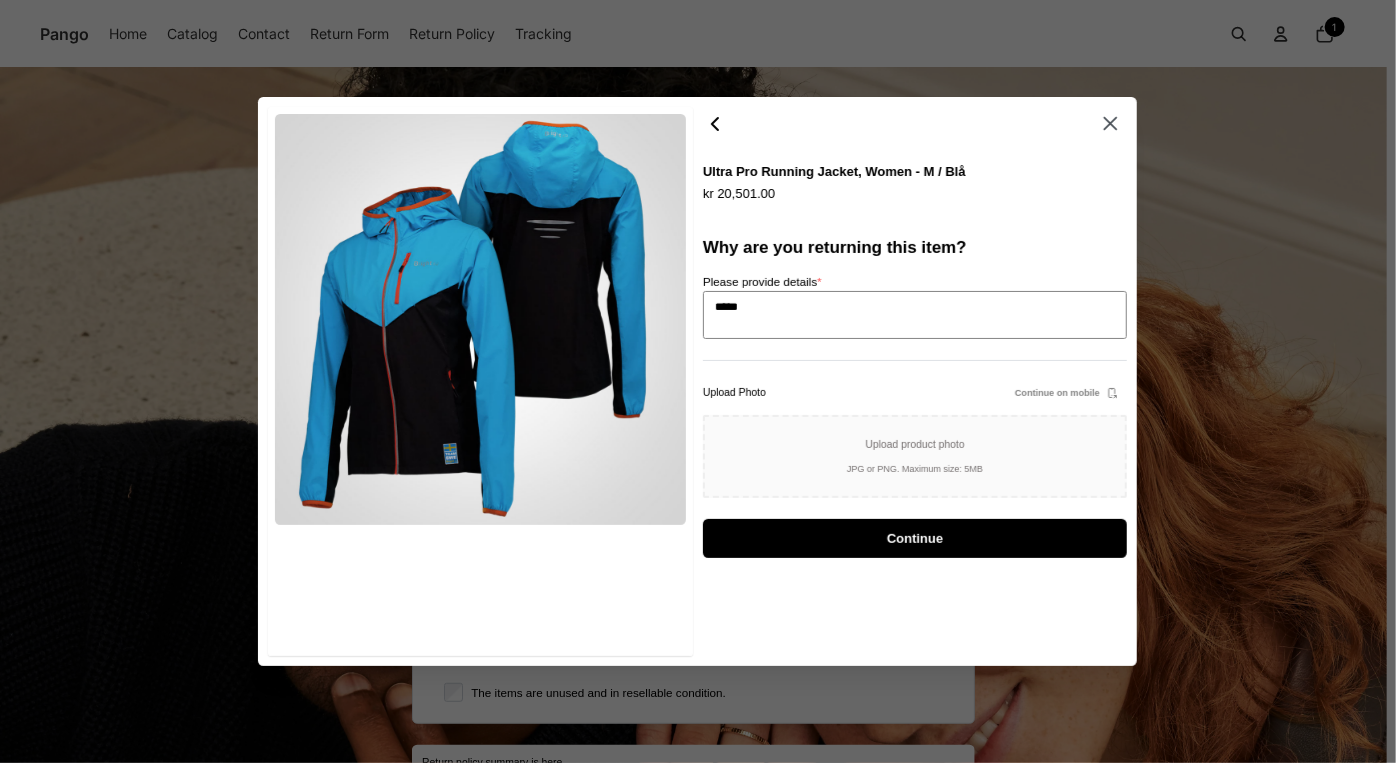 type on "******" 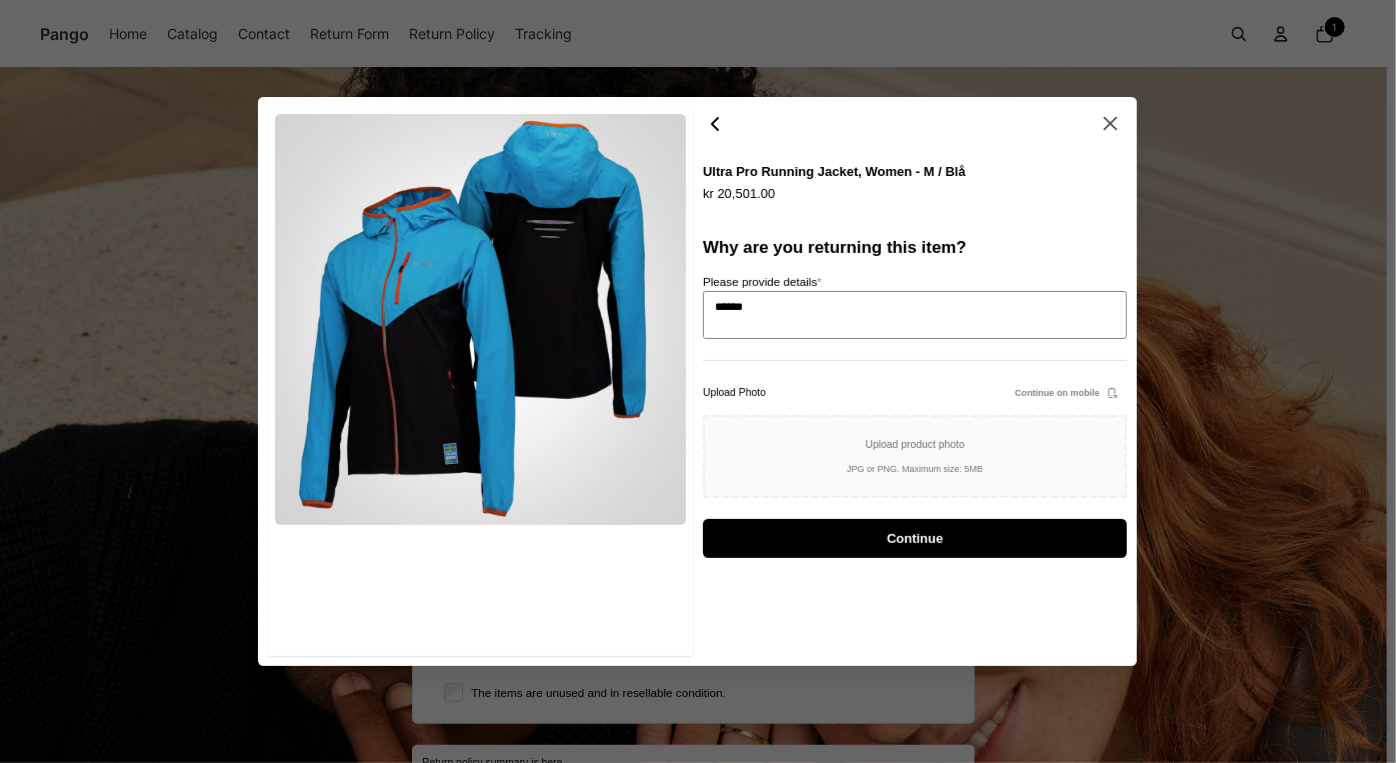 type on "*" 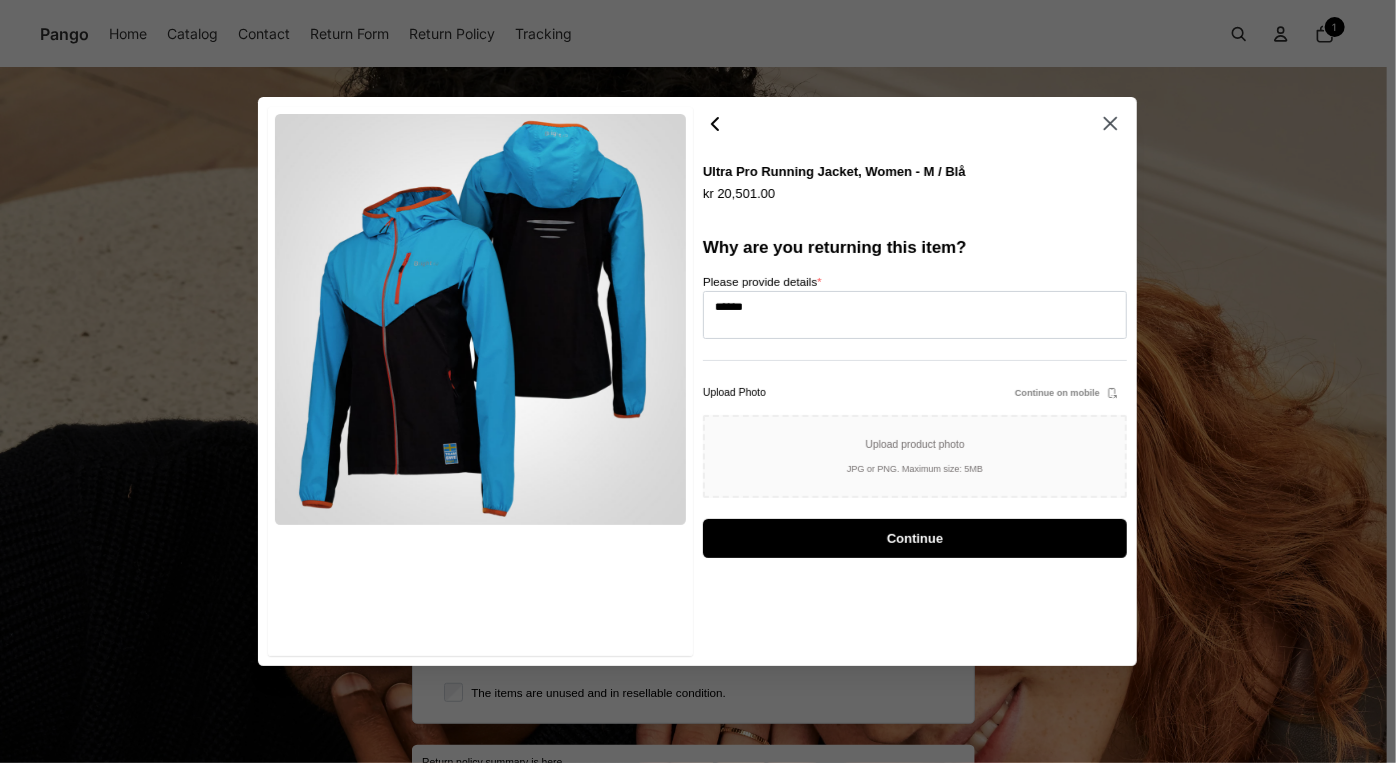 click on "Continue on mobile" at bounding box center [1057, 393] 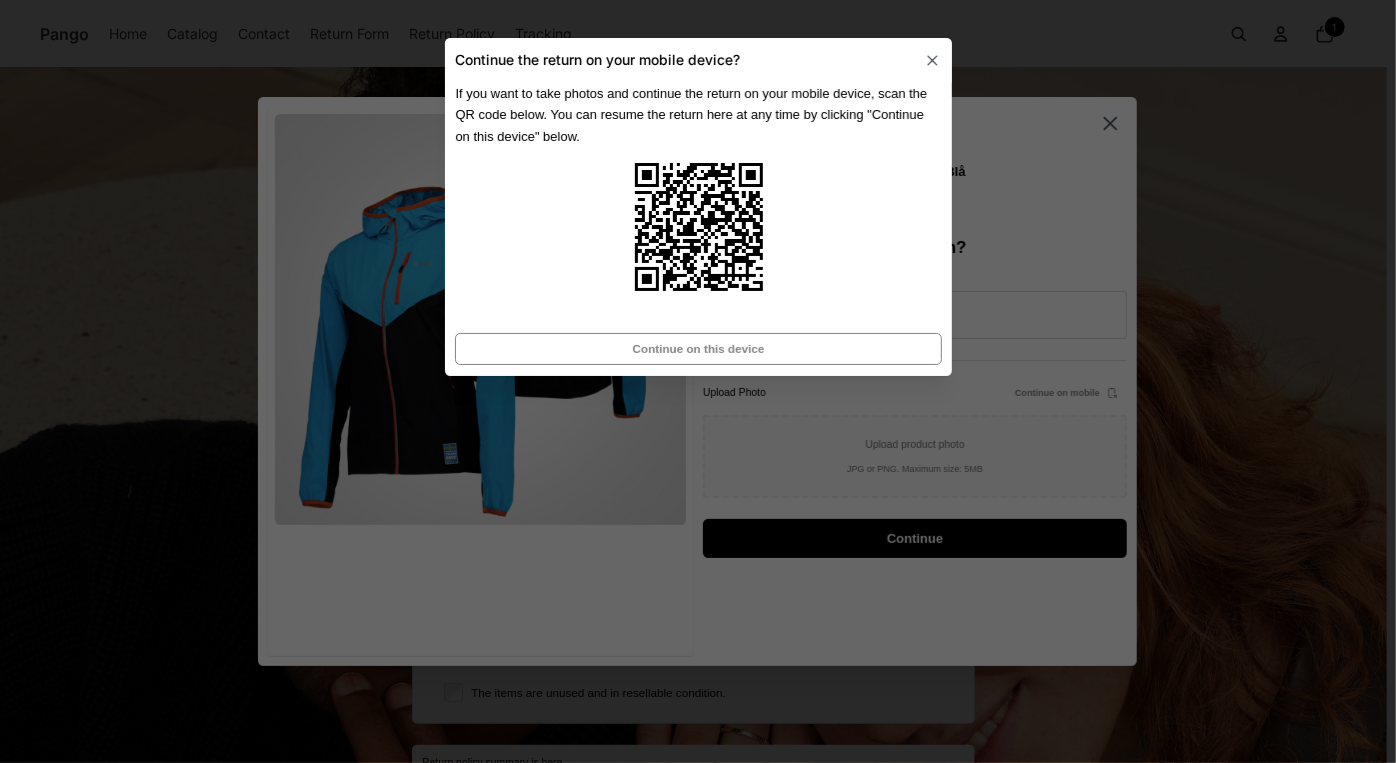 click 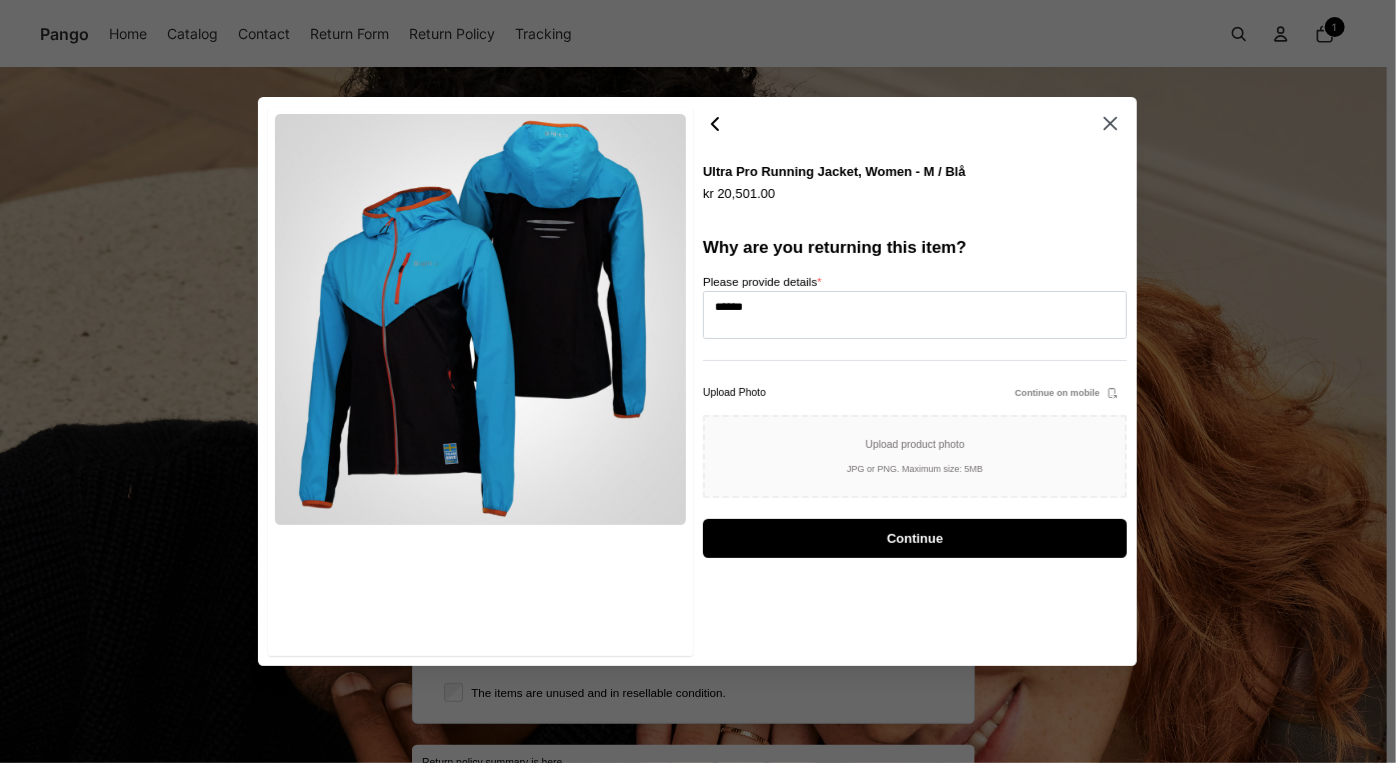 click 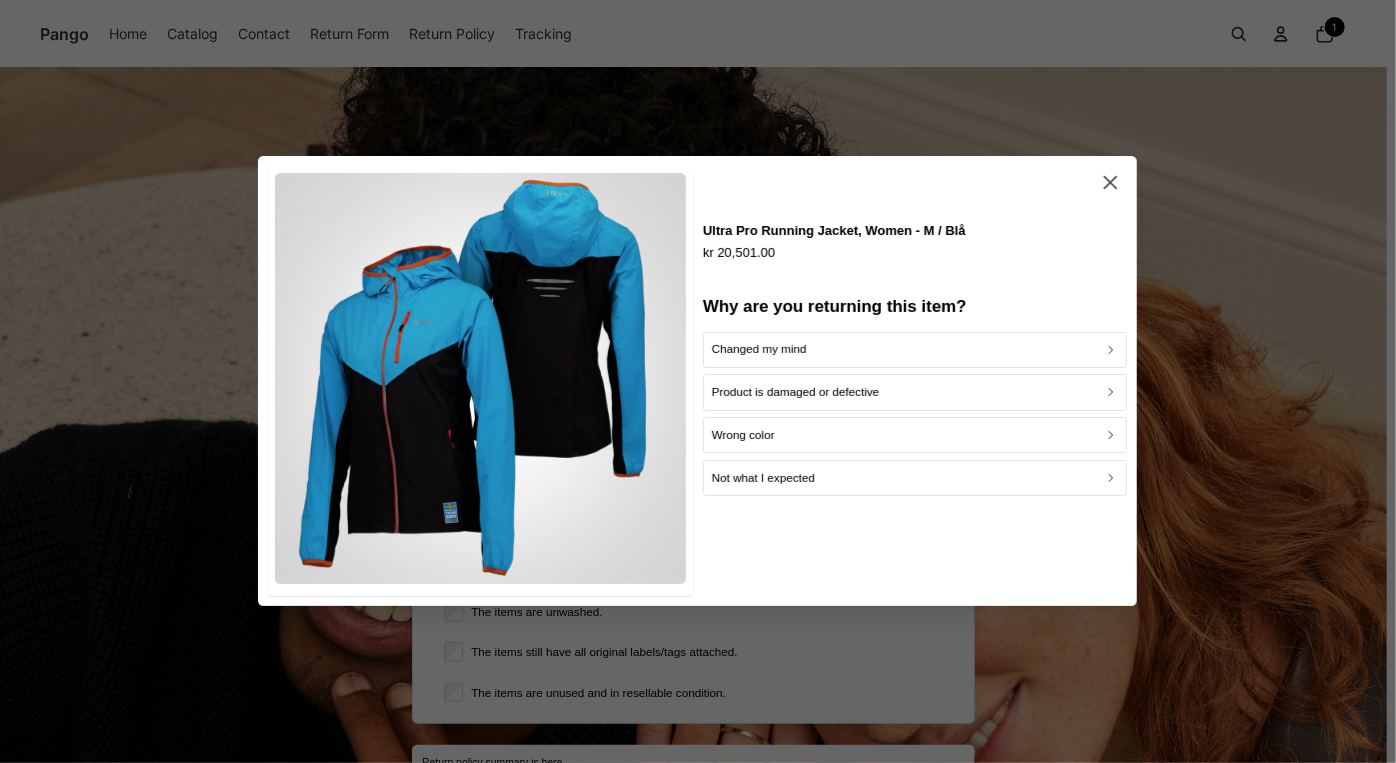 click on "Product is damaged or defective" at bounding box center [796, 393] 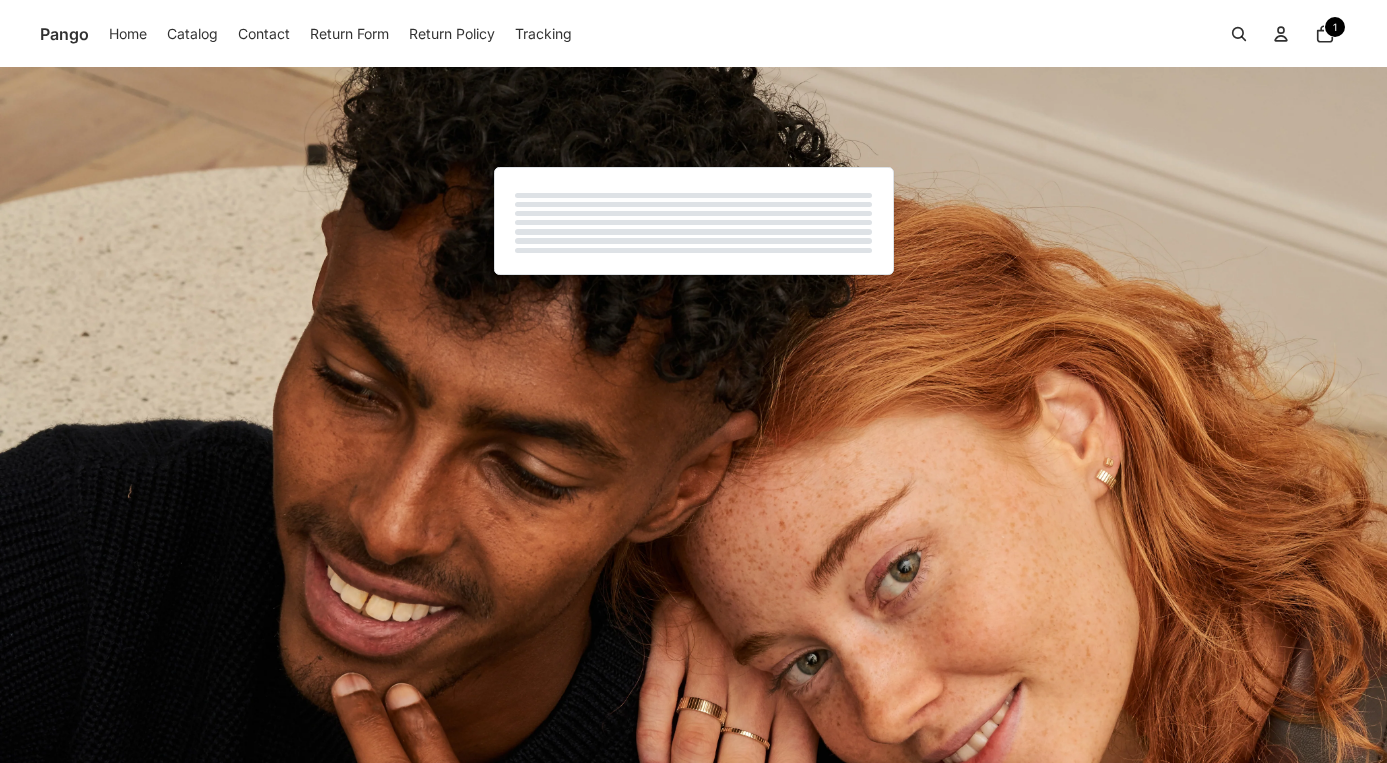 scroll, scrollTop: 0, scrollLeft: 0, axis: both 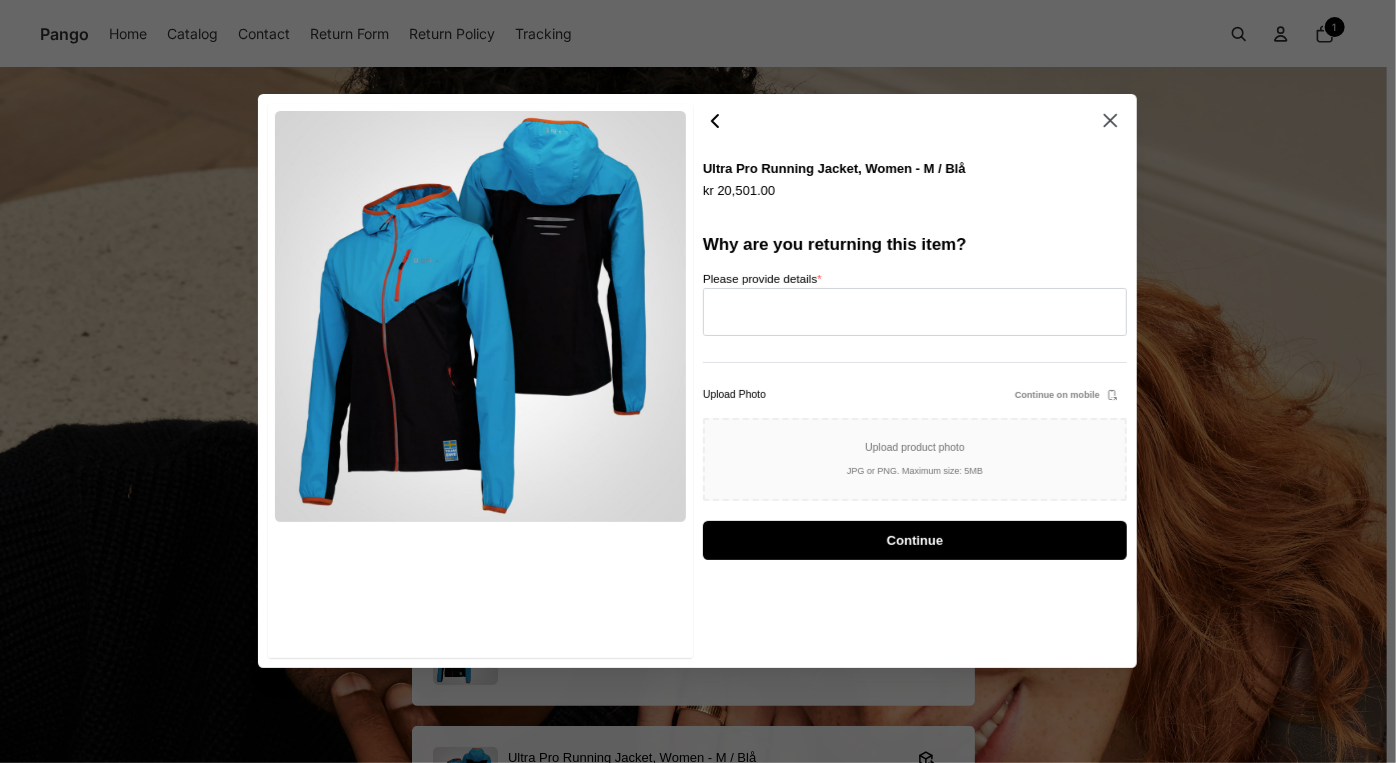 click 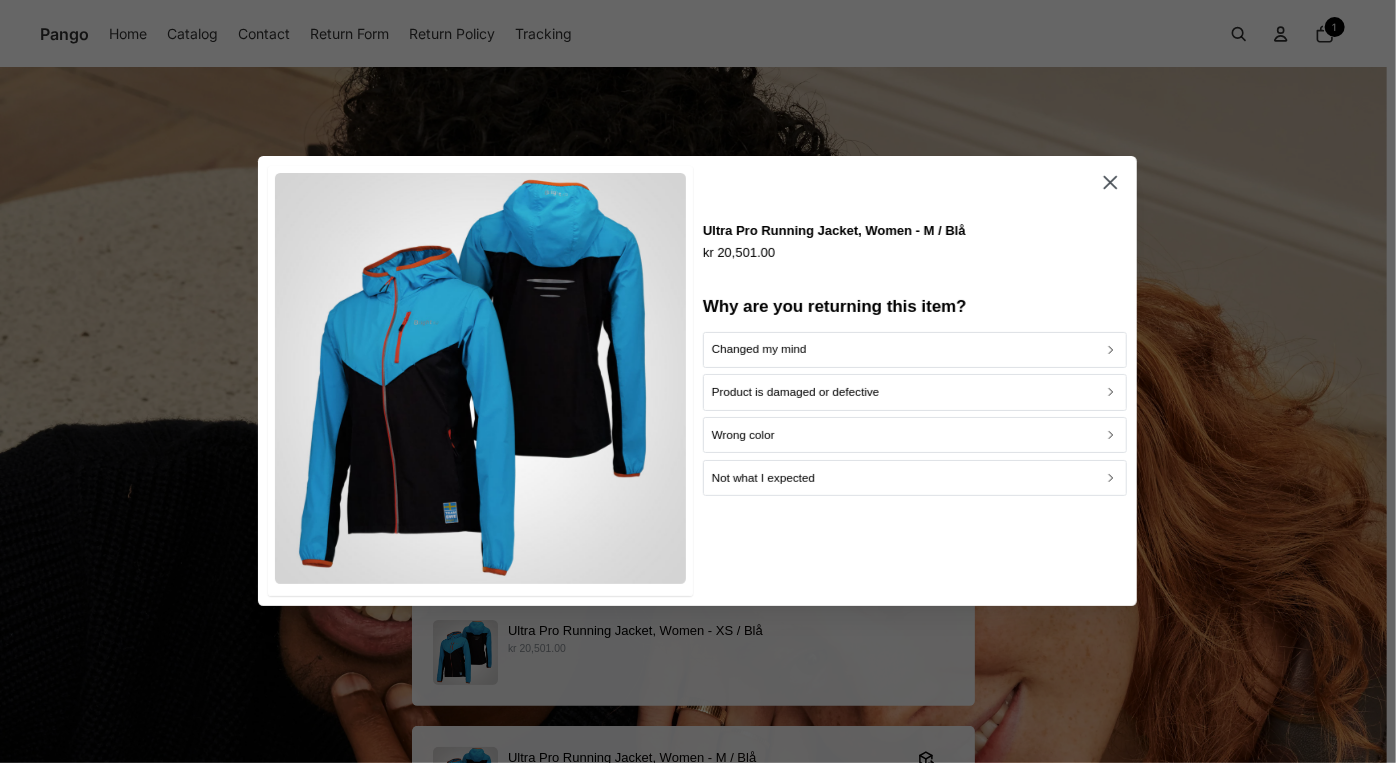 click on "Changed my mind" at bounding box center (759, 350) 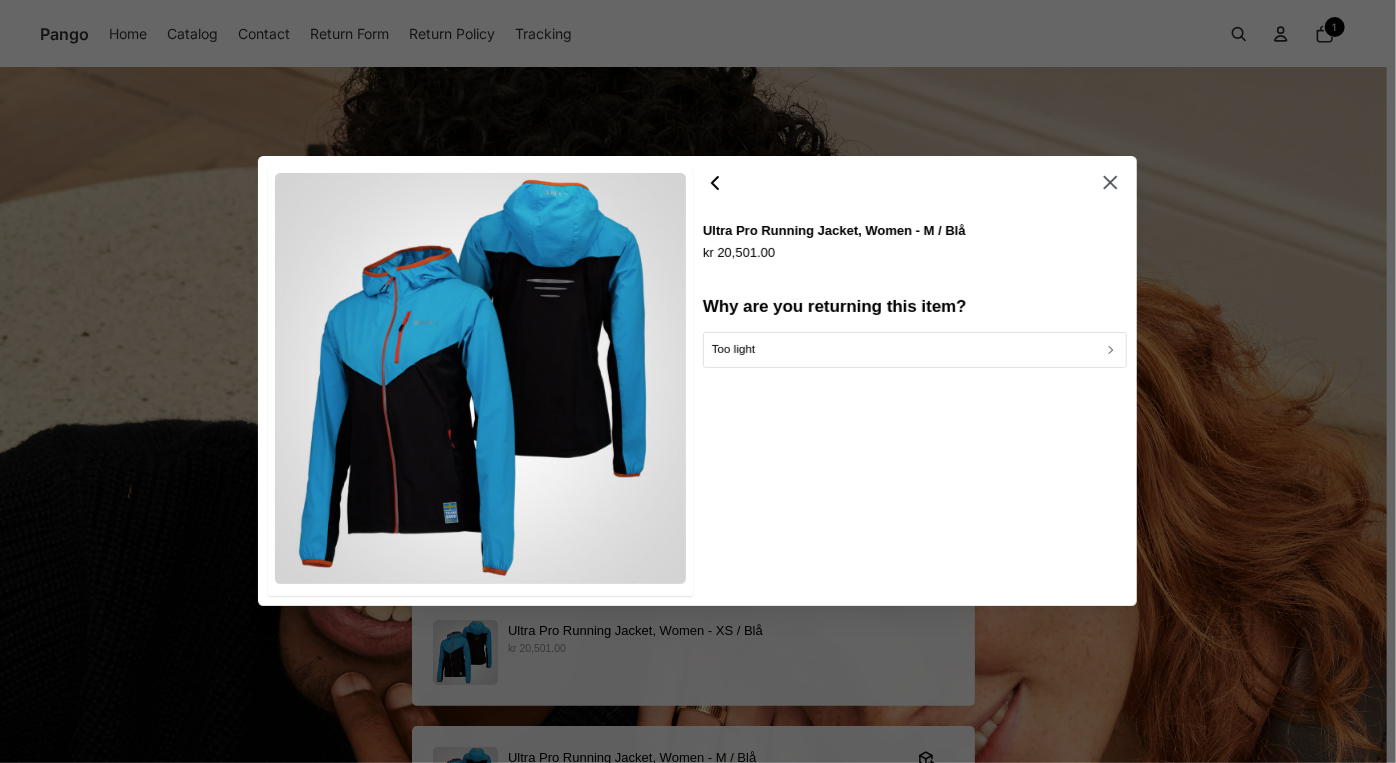 click on "Too light" at bounding box center [734, 350] 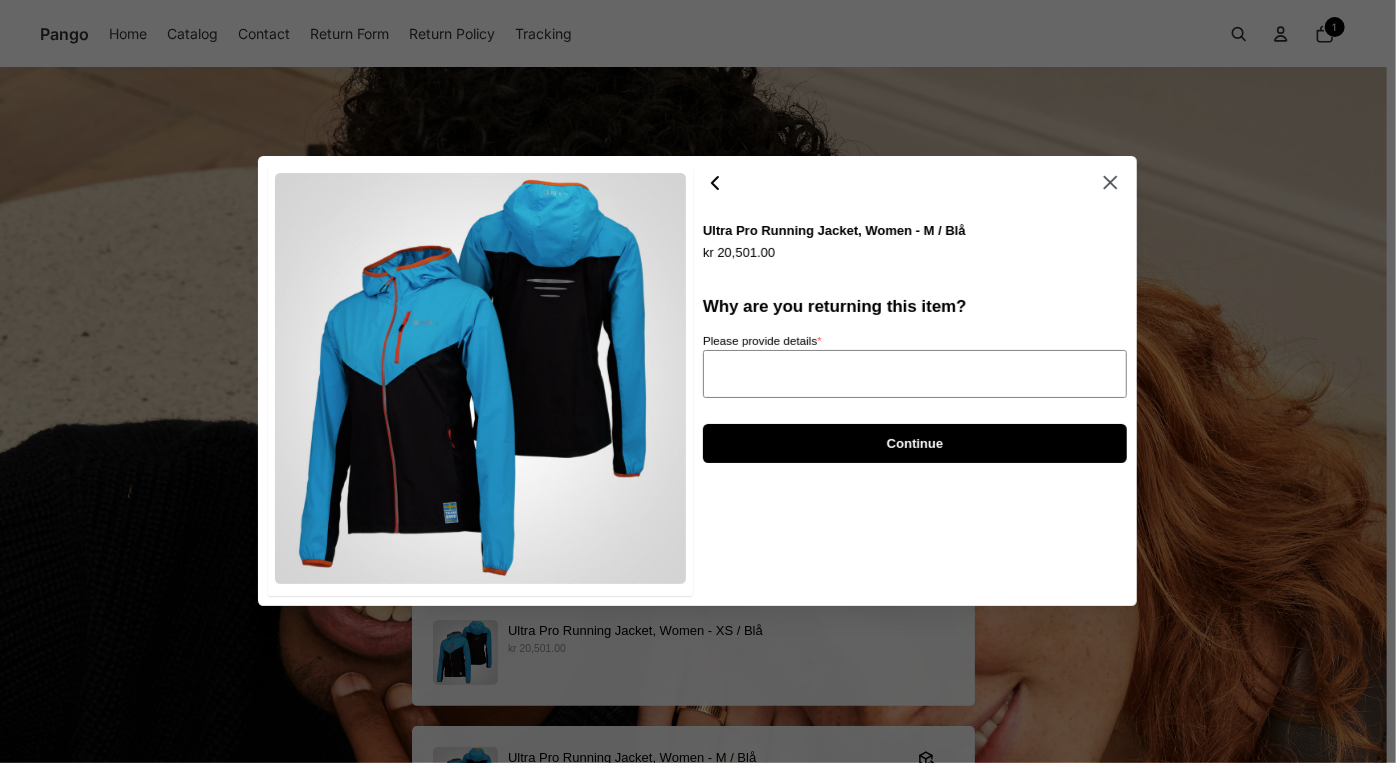 click on "Please provide details  *" at bounding box center (915, 374) 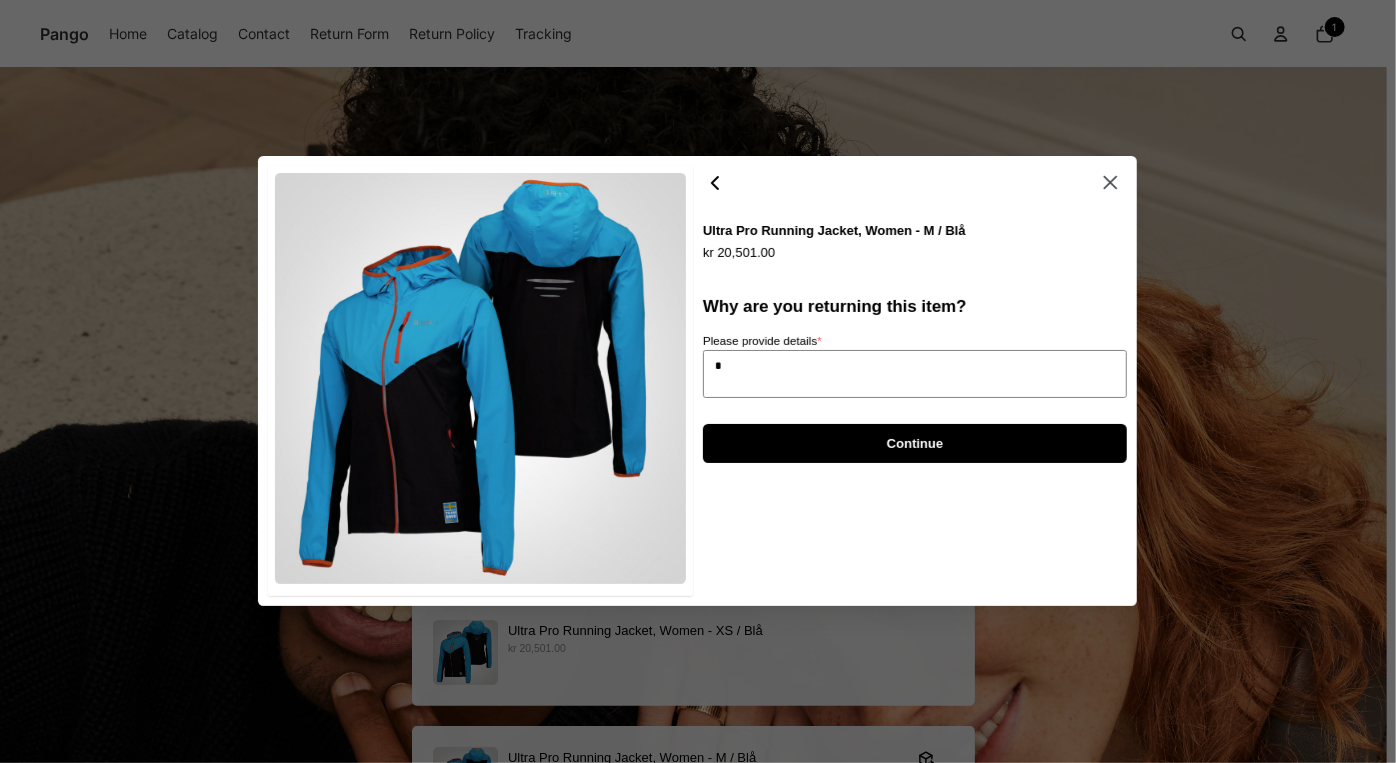type on "*" 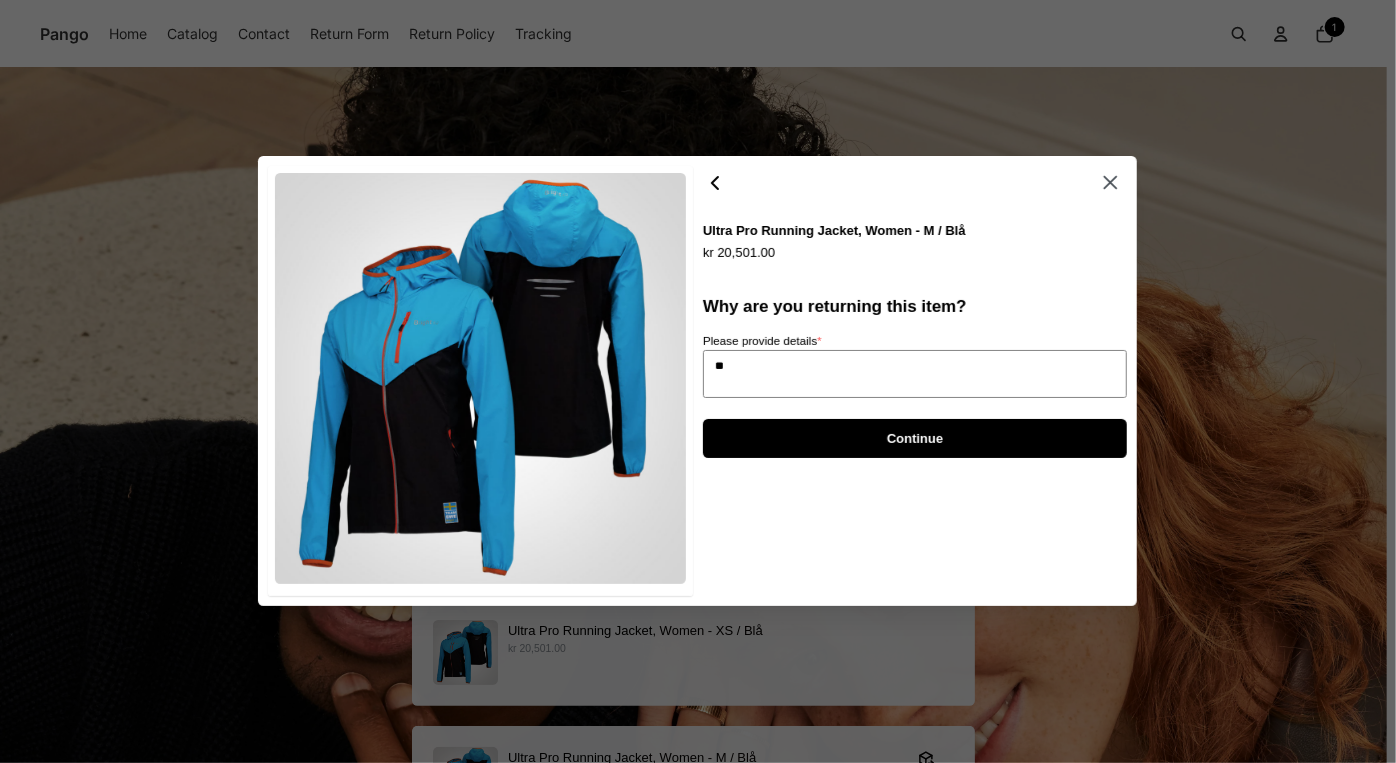 type on "*" 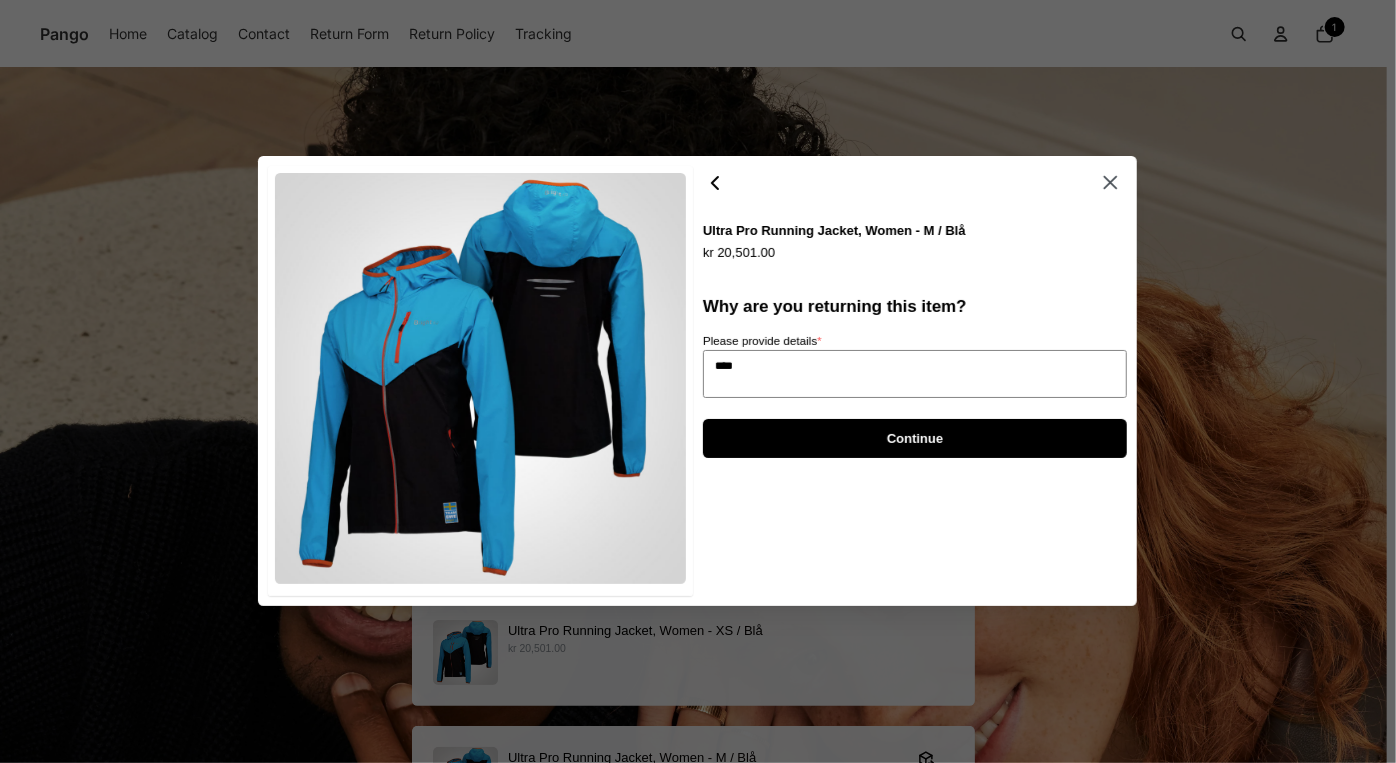 type on "*****" 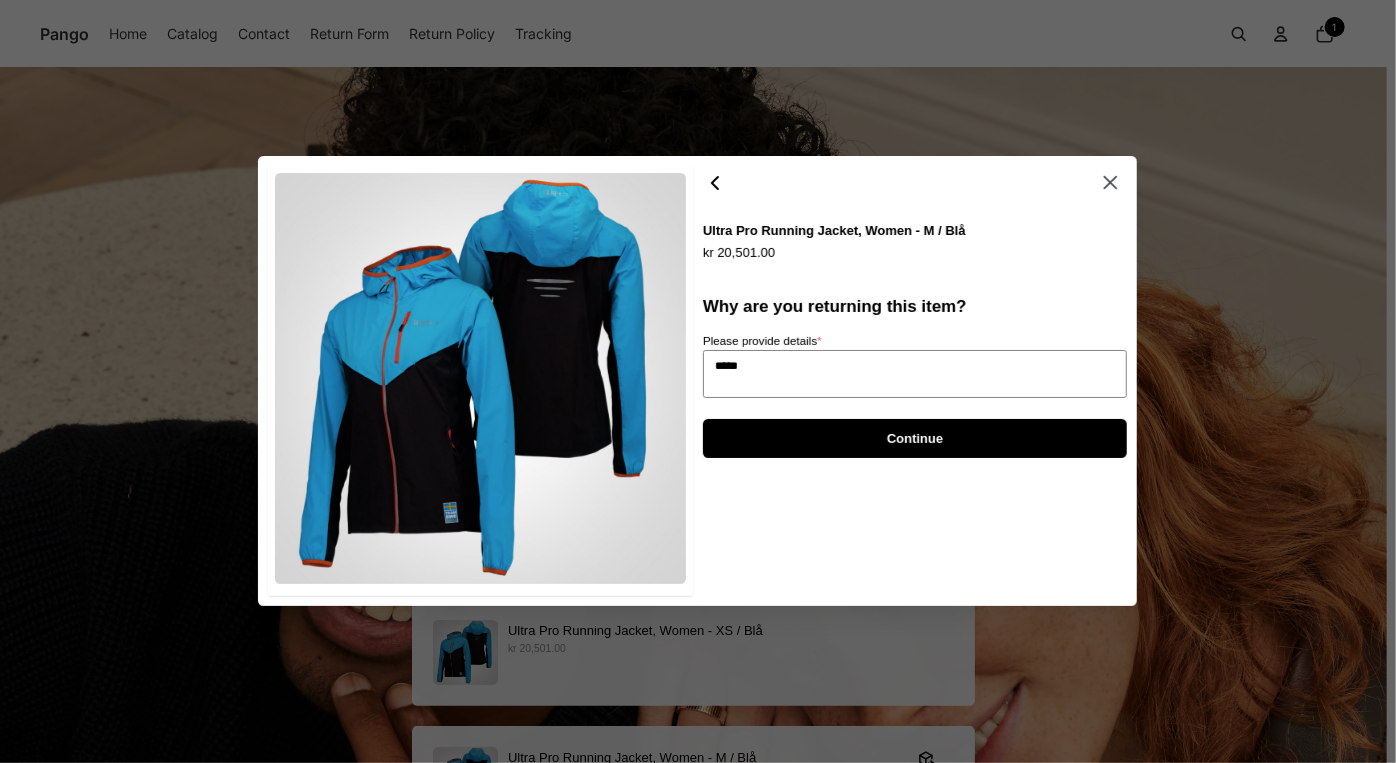 type on "*" 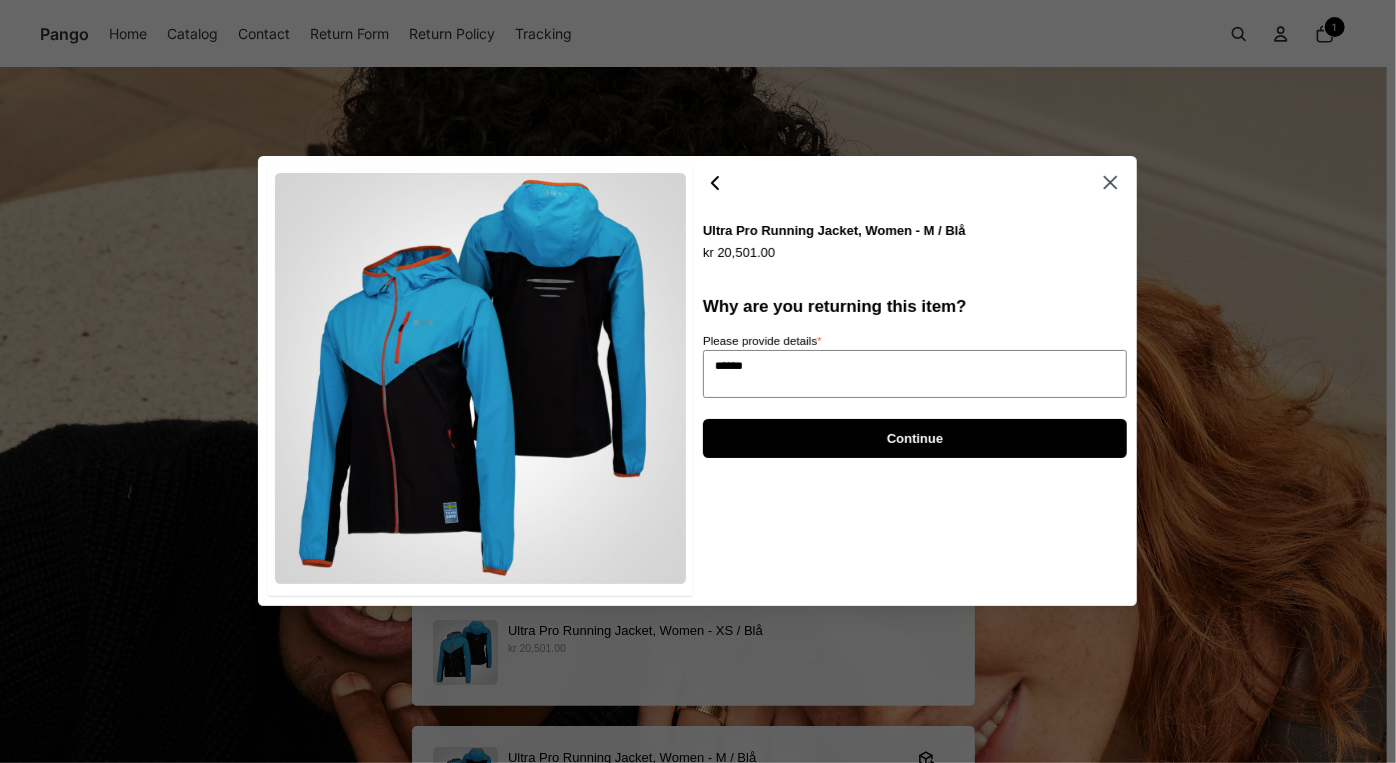 type on "*" 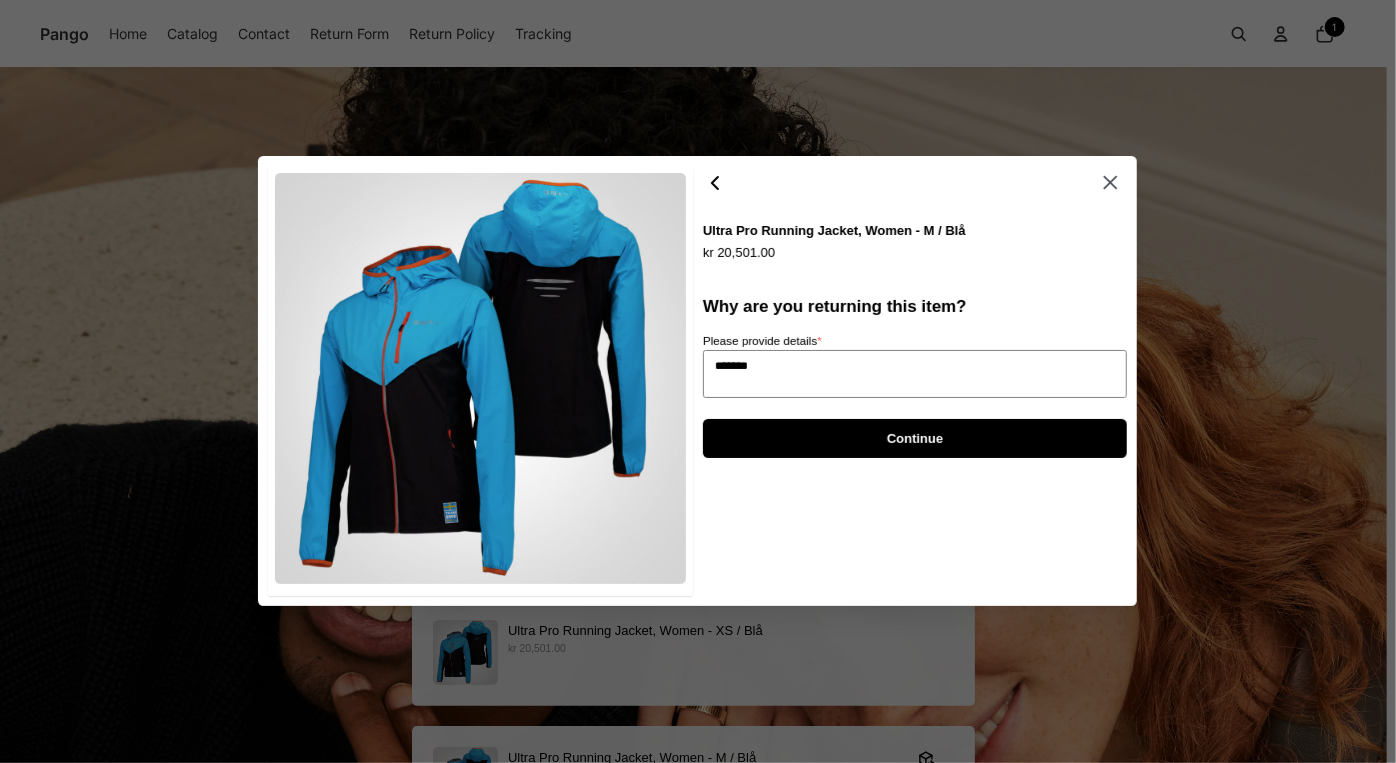 type on "*" 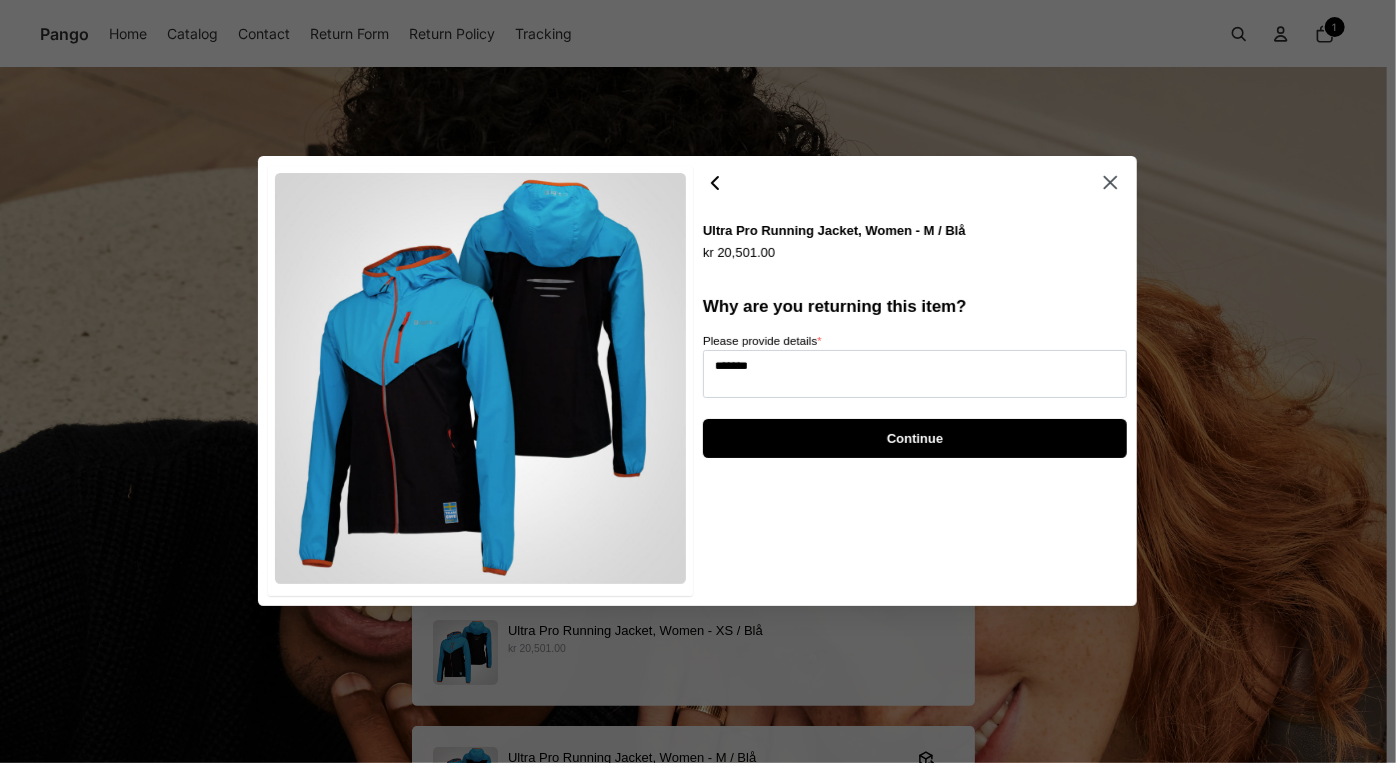 click on "Continue" at bounding box center (915, 438) 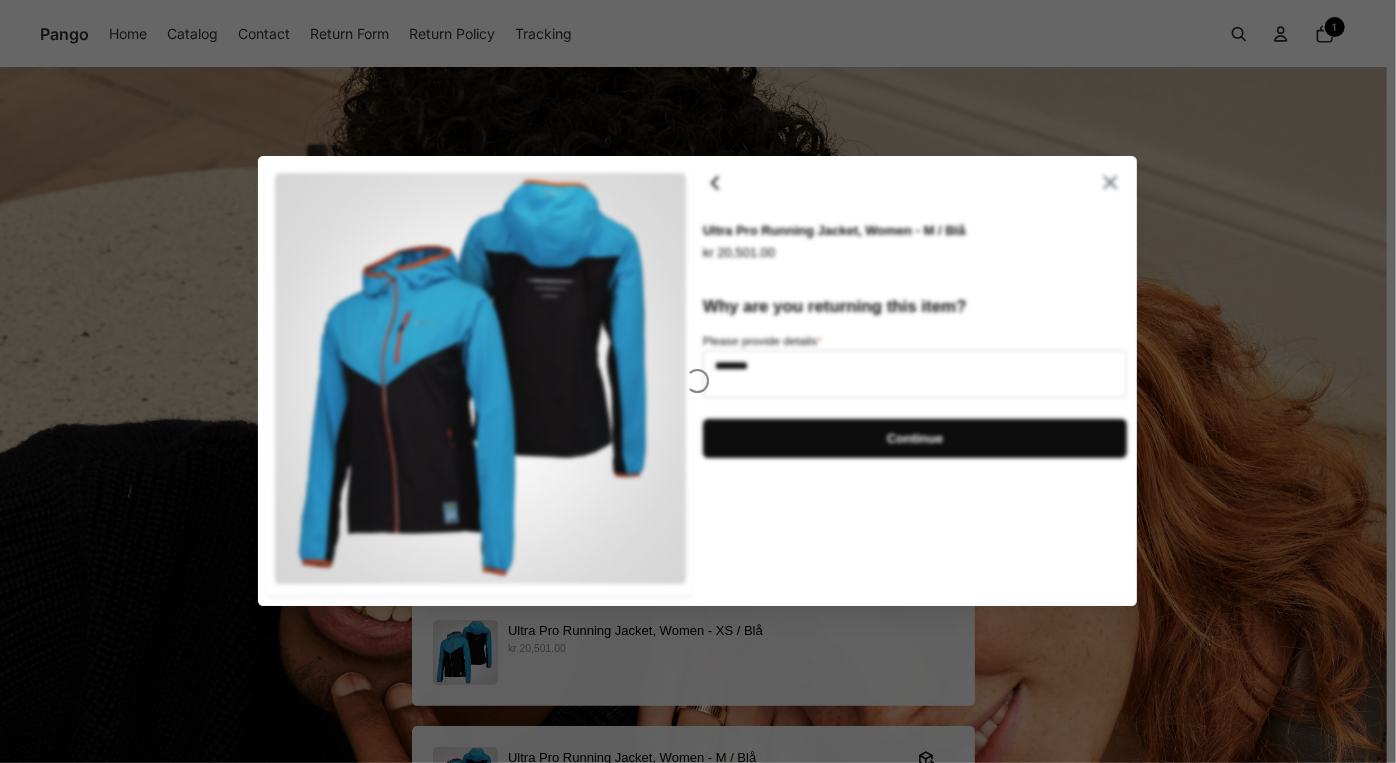 type on "*" 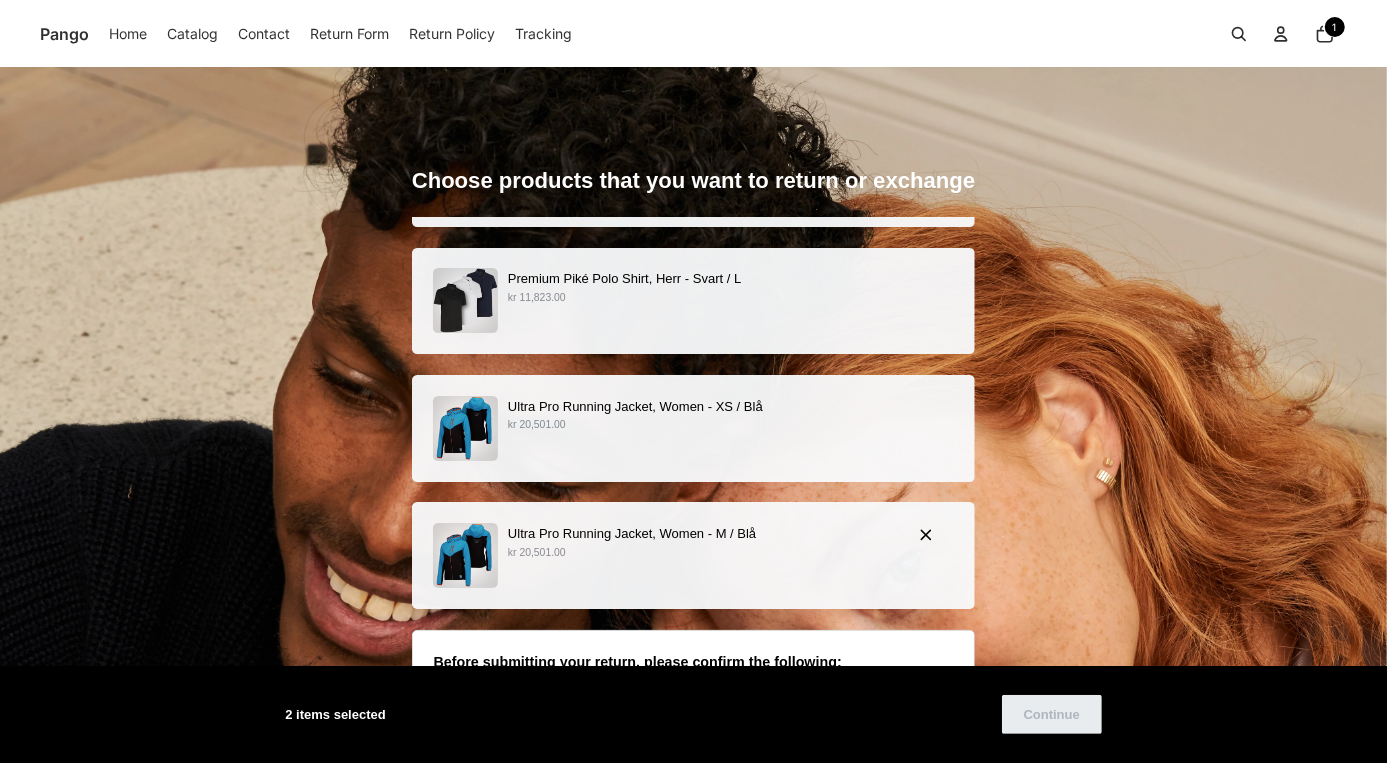 scroll, scrollTop: 338, scrollLeft: 0, axis: vertical 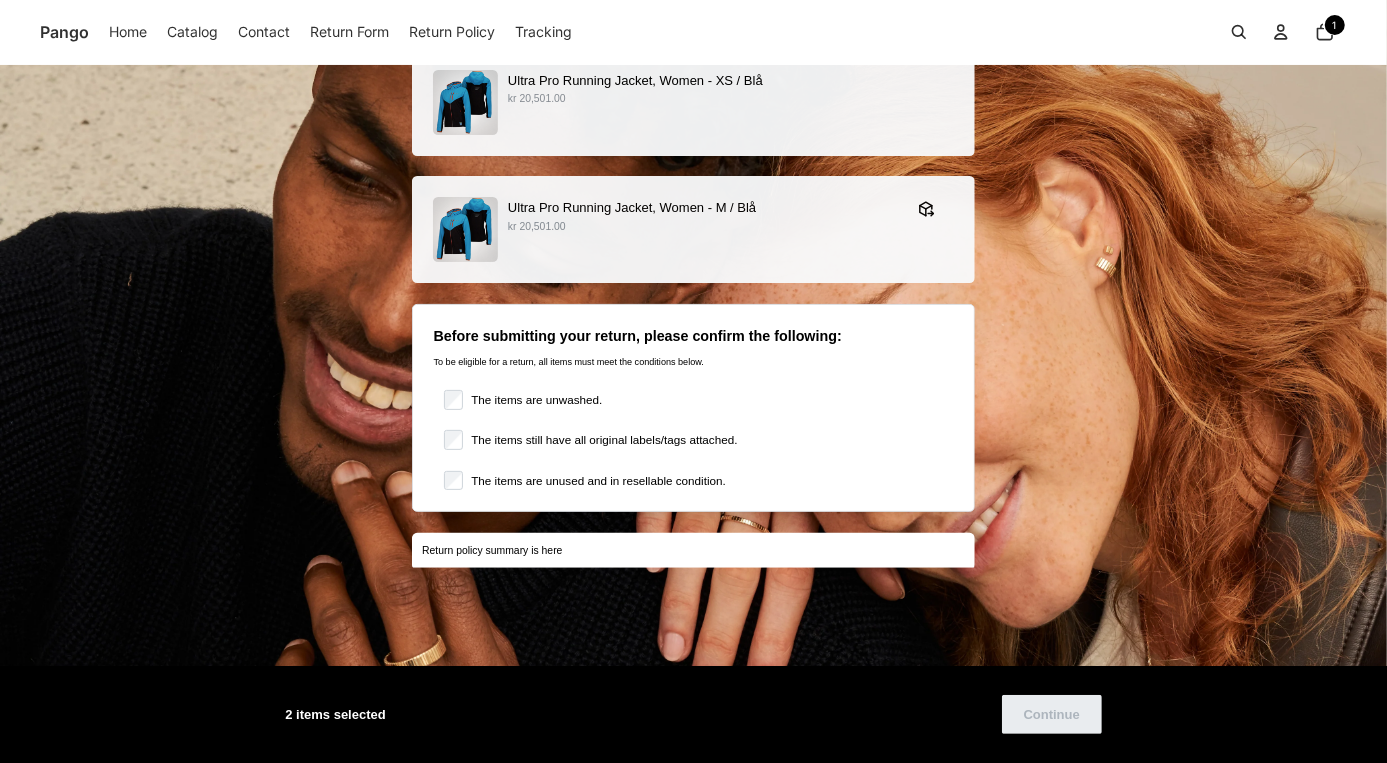 click on "The items are unwashed." at bounding box center (532, 400) 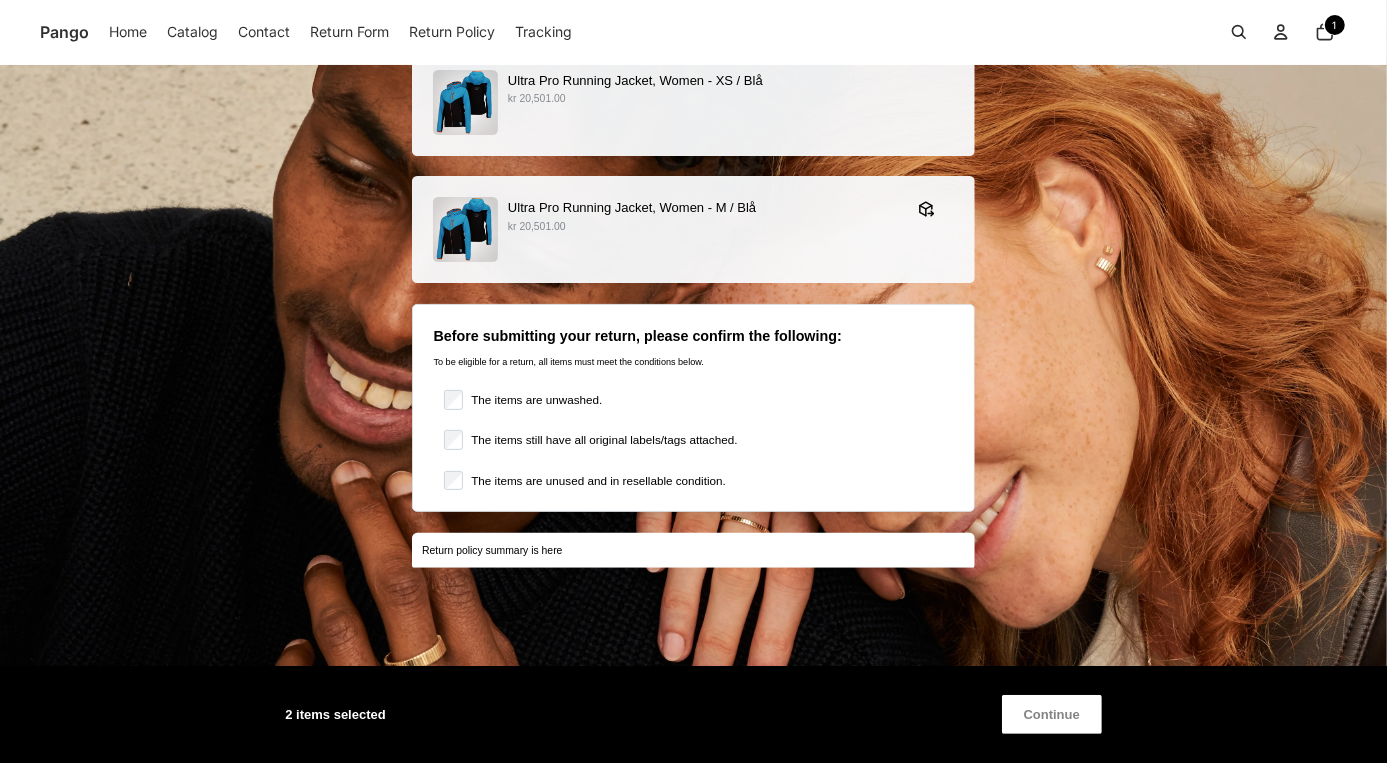 scroll, scrollTop: 304, scrollLeft: 0, axis: vertical 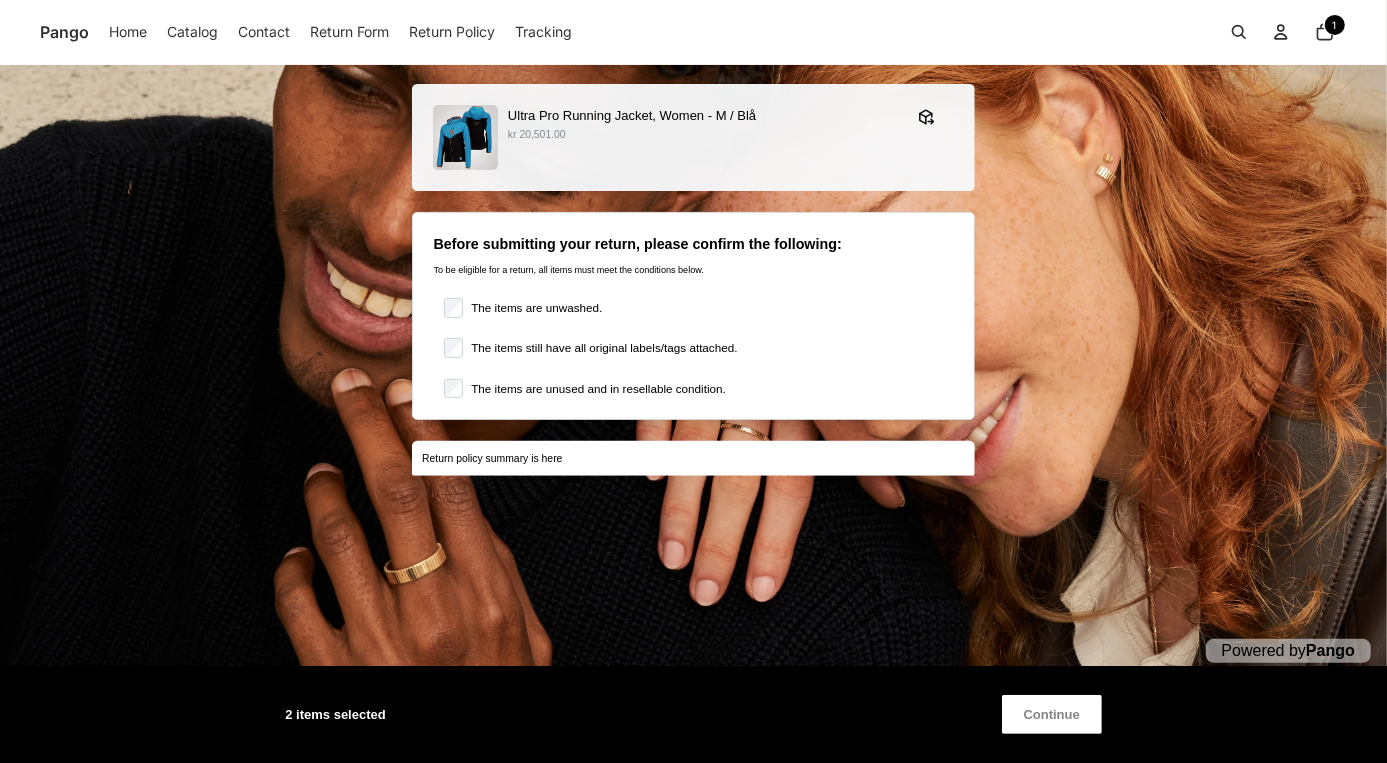 click on "Continue" at bounding box center [1052, 714] 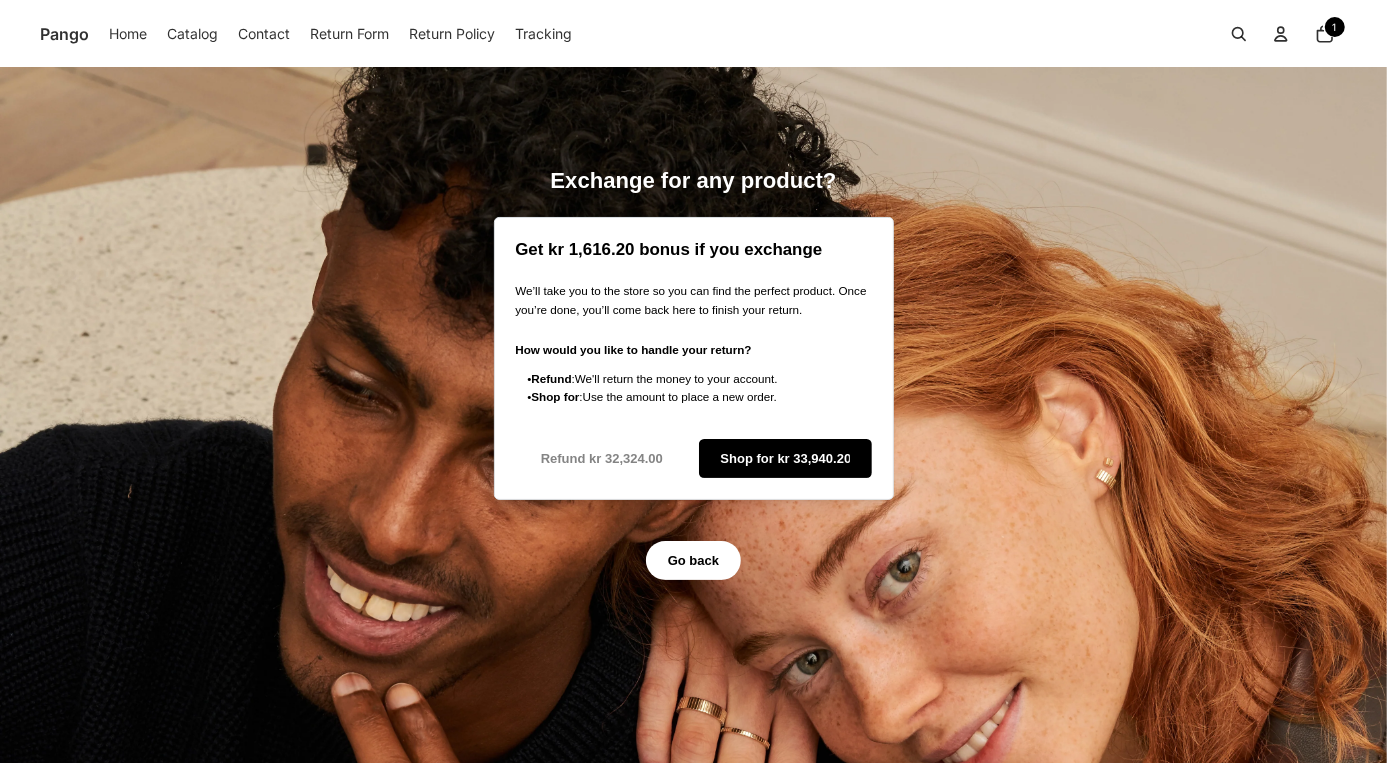 click on "Shop for   kr 33,940.20" at bounding box center [784, 458] 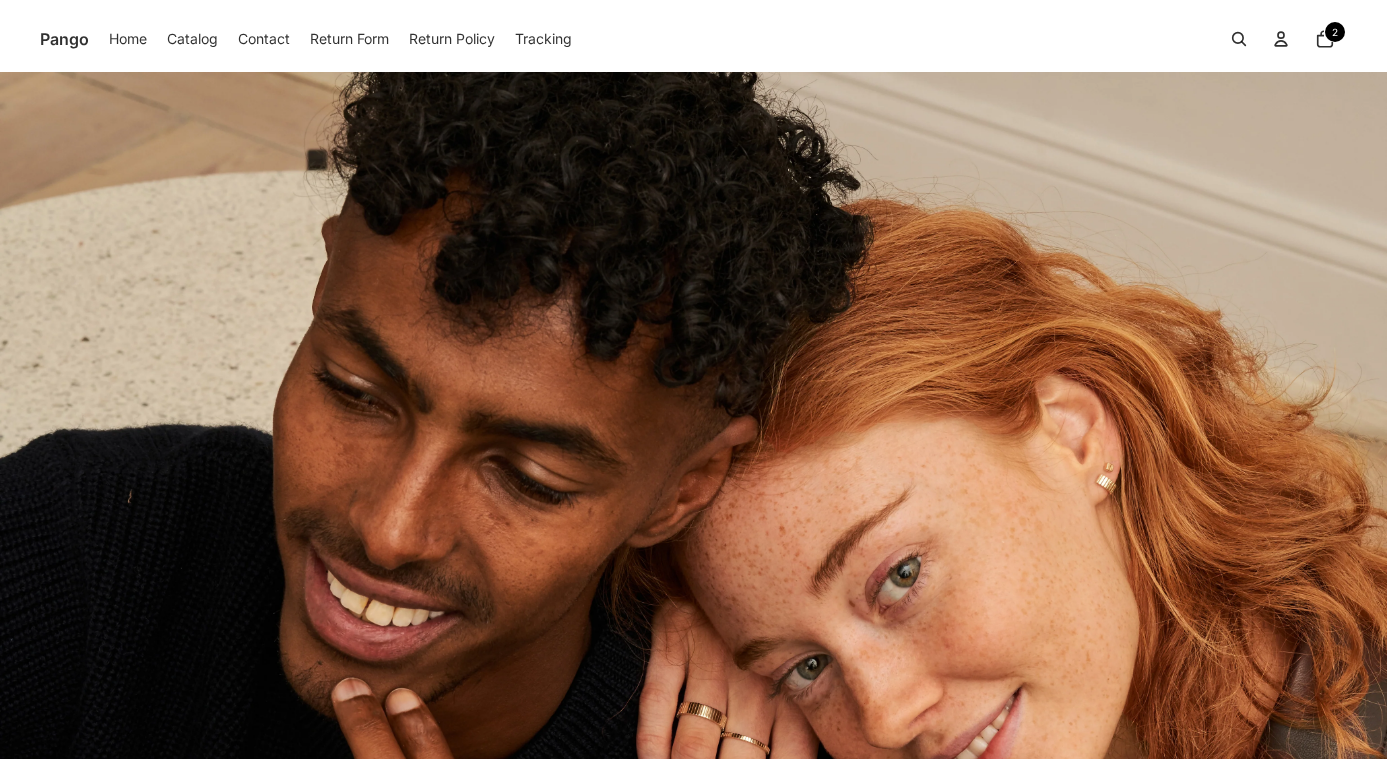 scroll, scrollTop: 0, scrollLeft: 0, axis: both 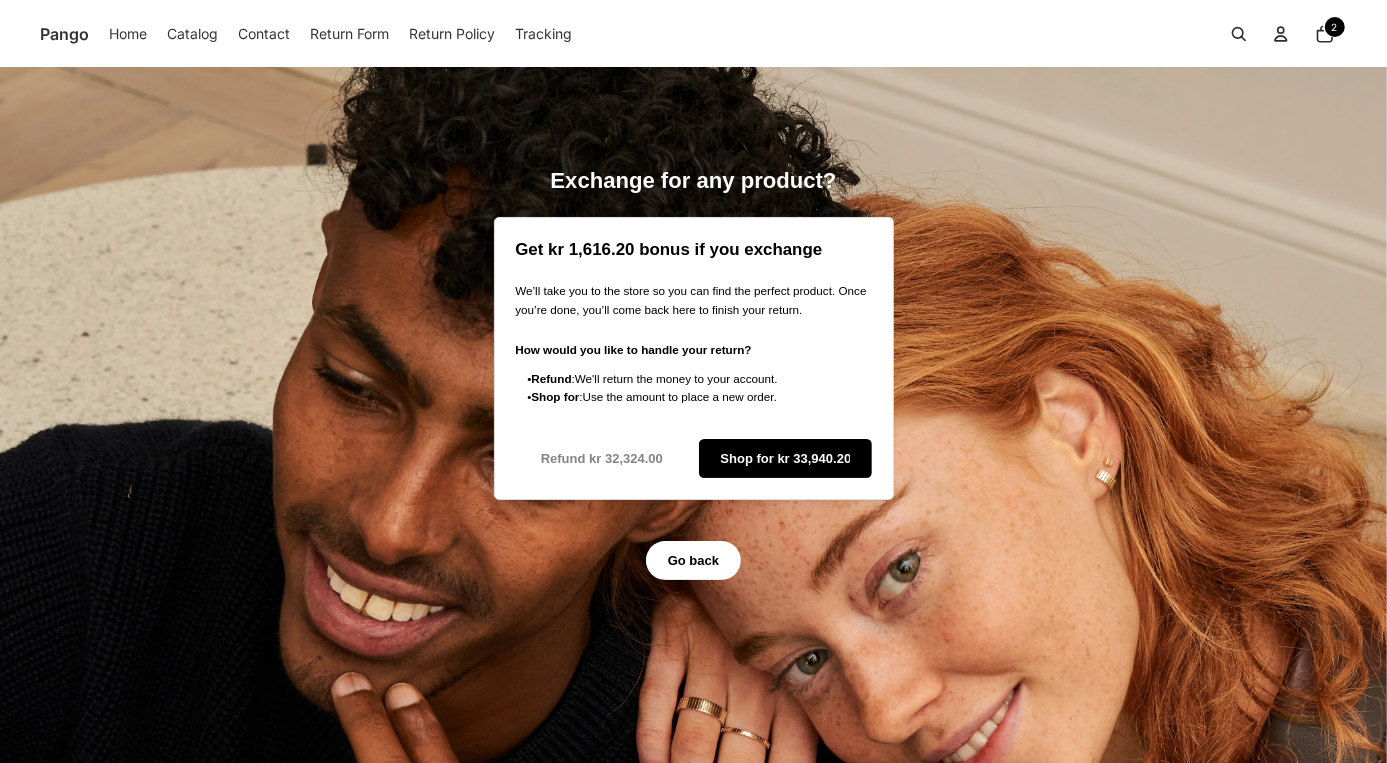 click on "Go back" at bounding box center (693, 560) 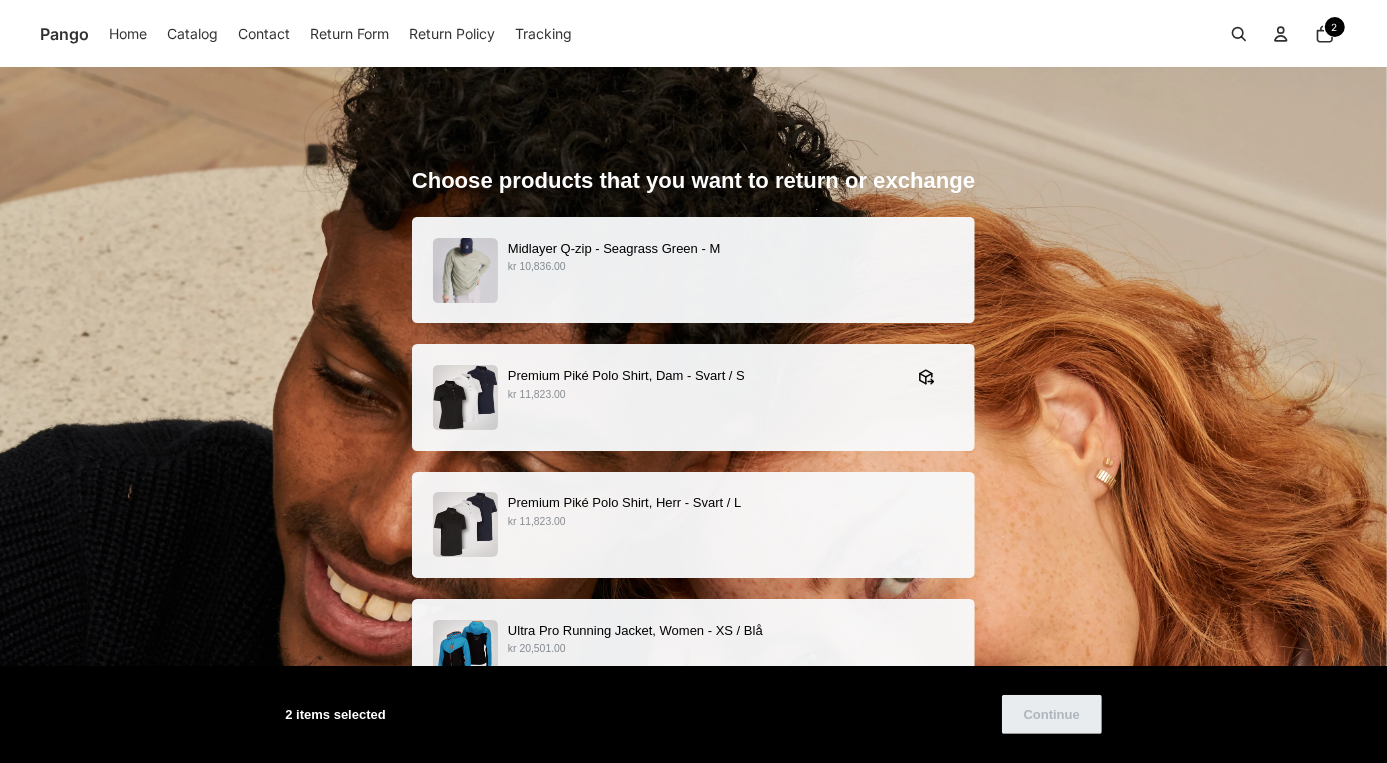 click on "Return Form" 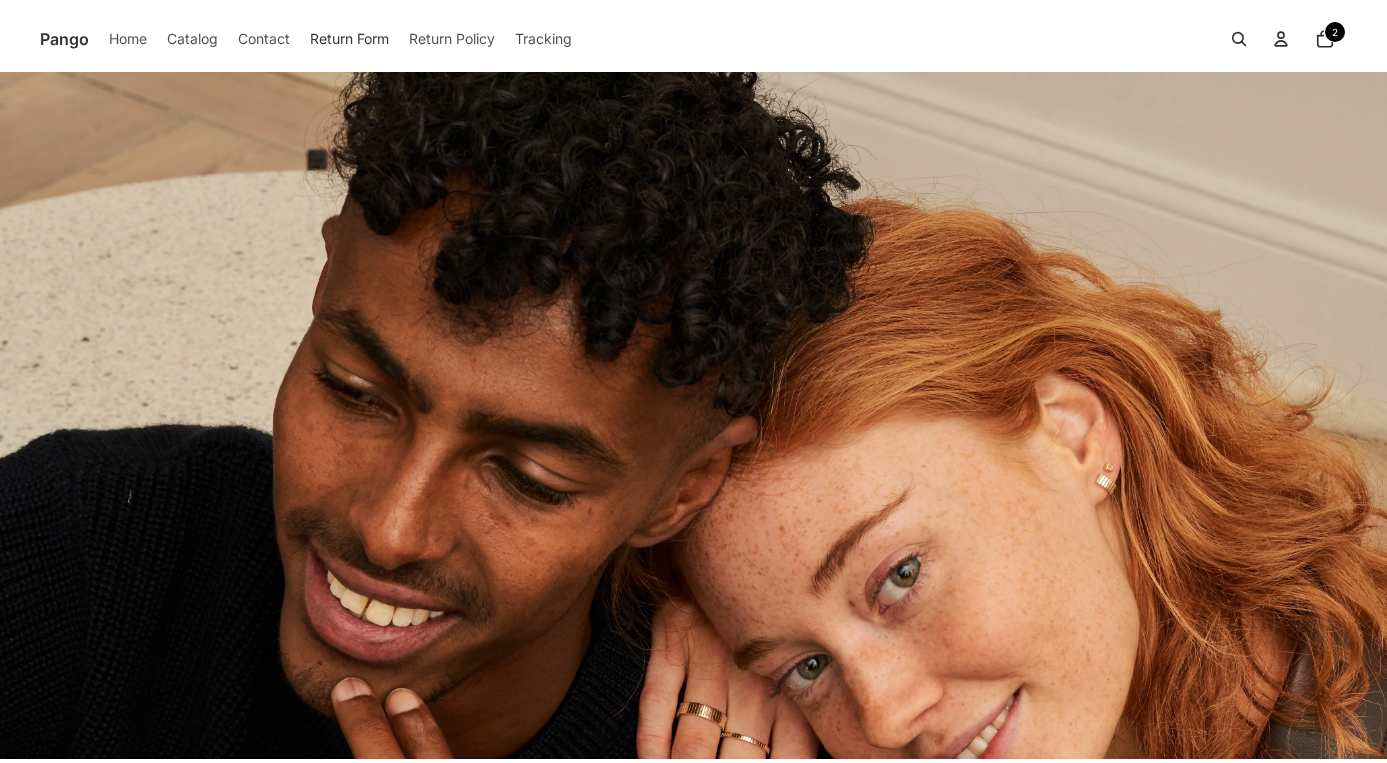 scroll, scrollTop: 0, scrollLeft: 0, axis: both 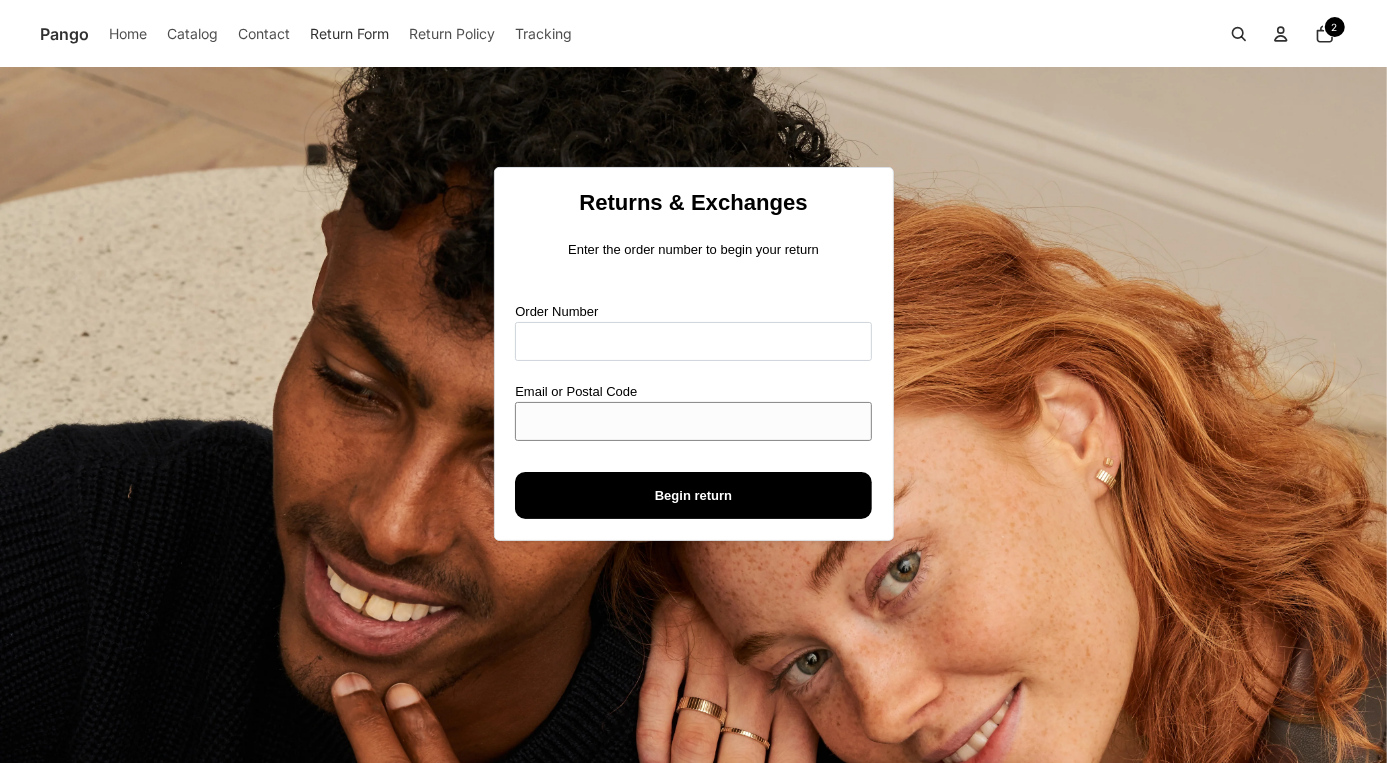 click on "Email or Postal Code" at bounding box center (693, 421) 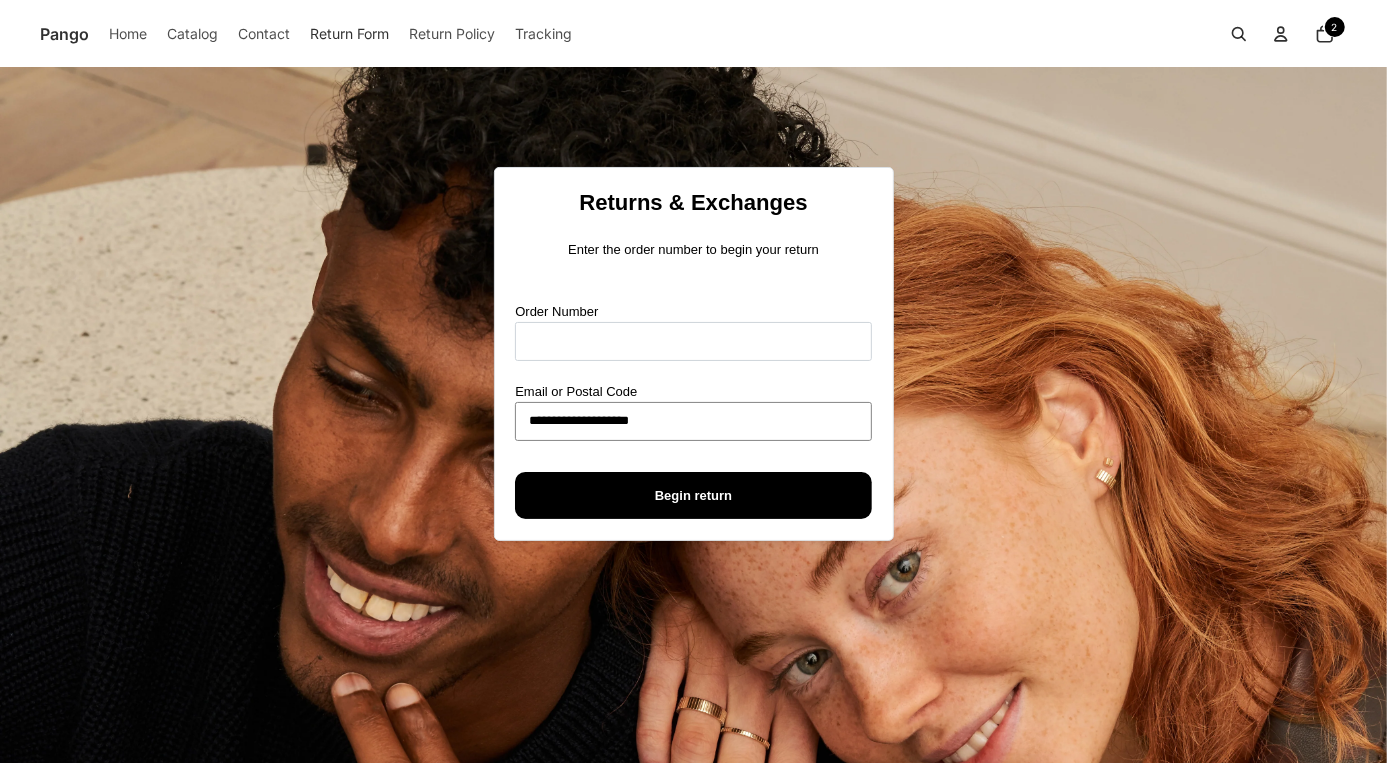 type on "**********" 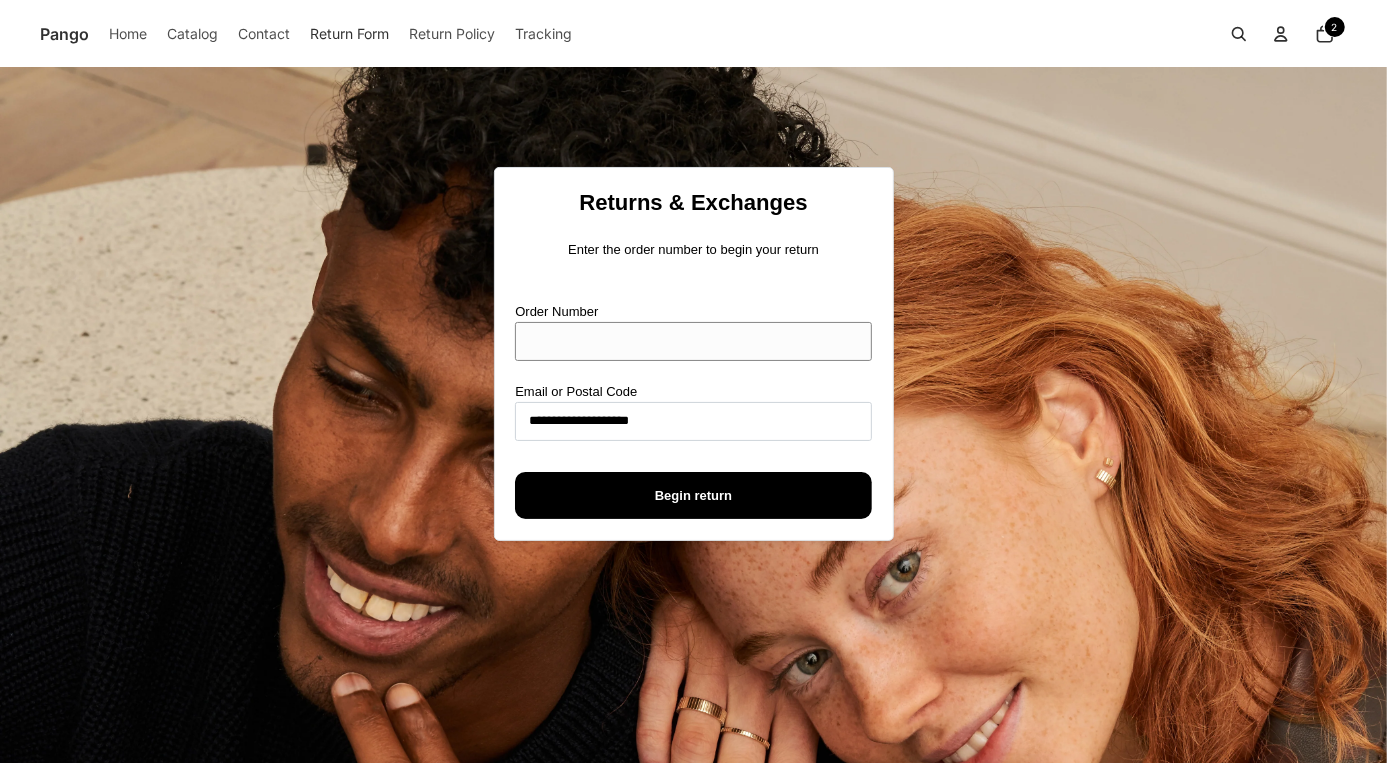 click on "Order Number" at bounding box center [693, 341] 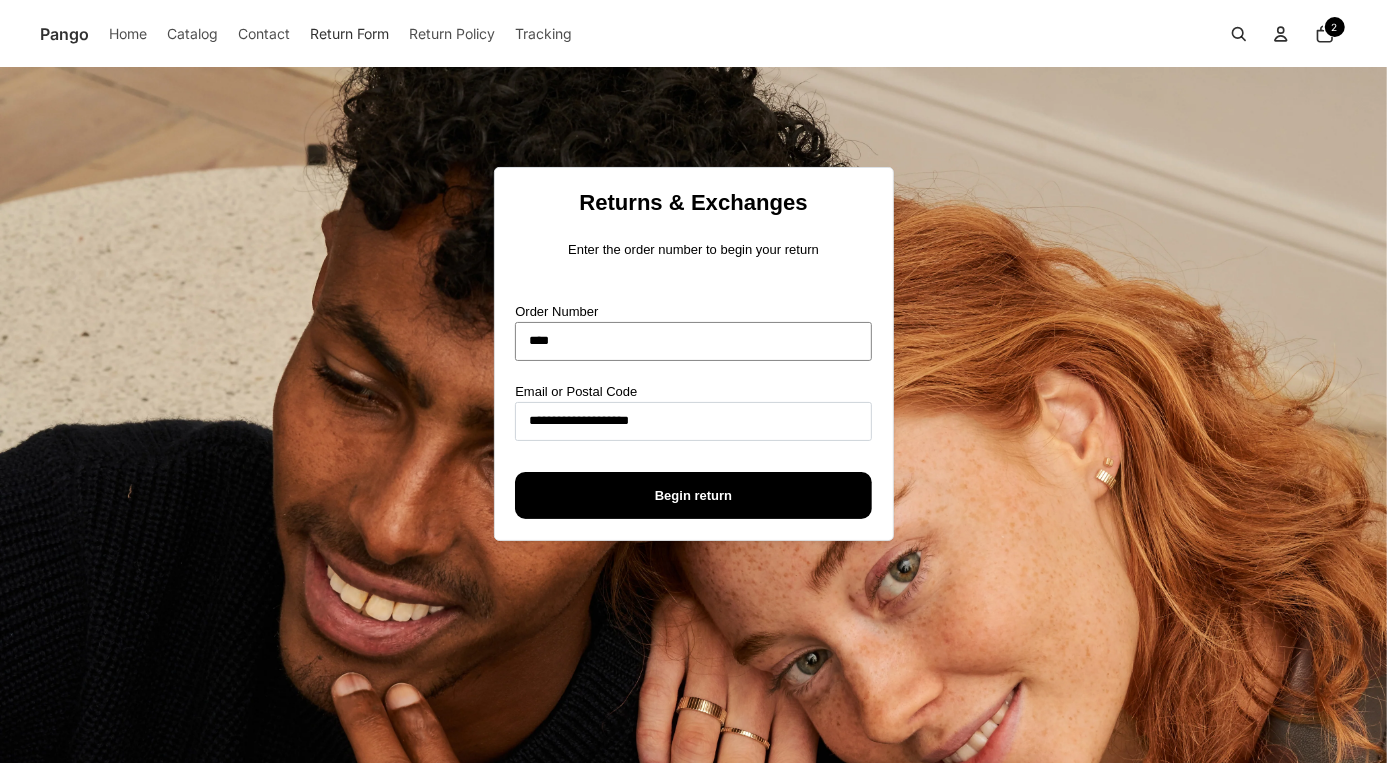 type on "****" 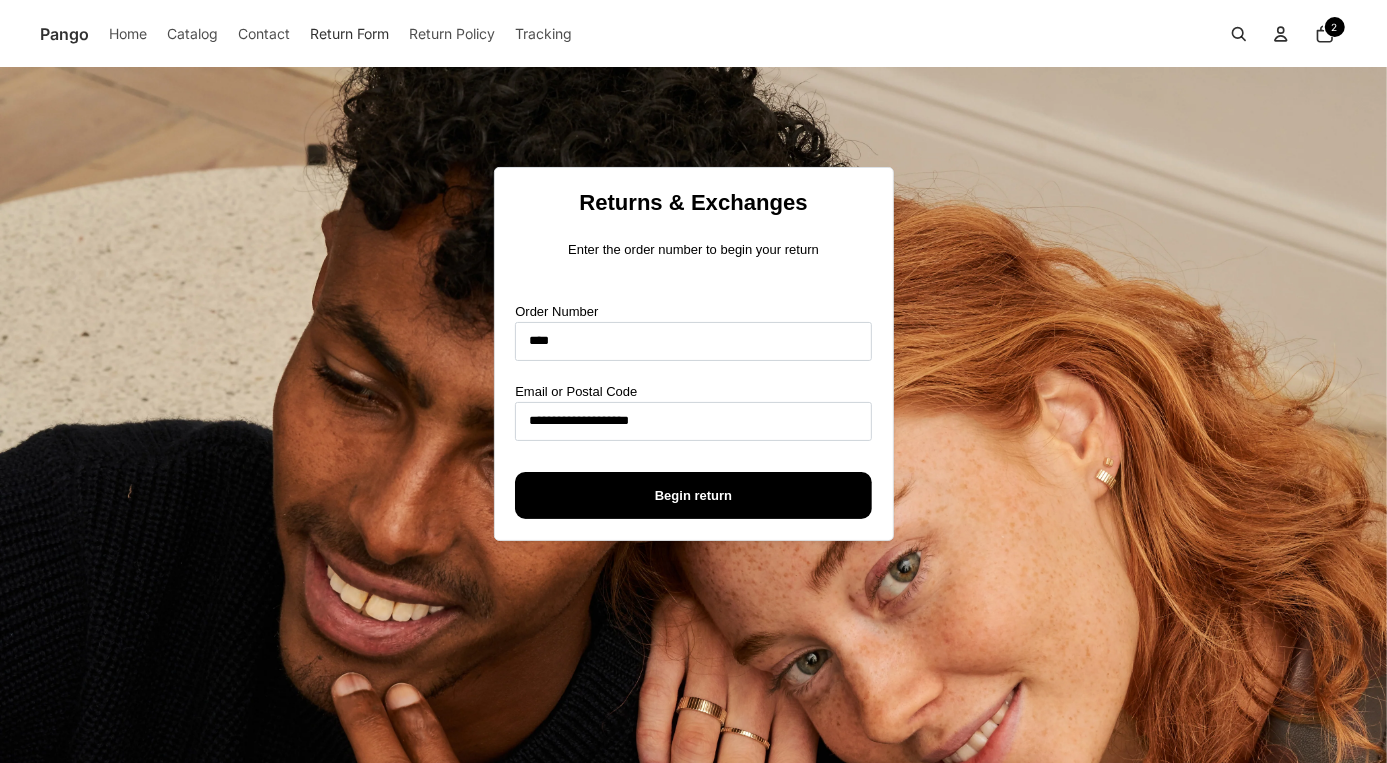 click on "Begin return" at bounding box center [693, 495] 